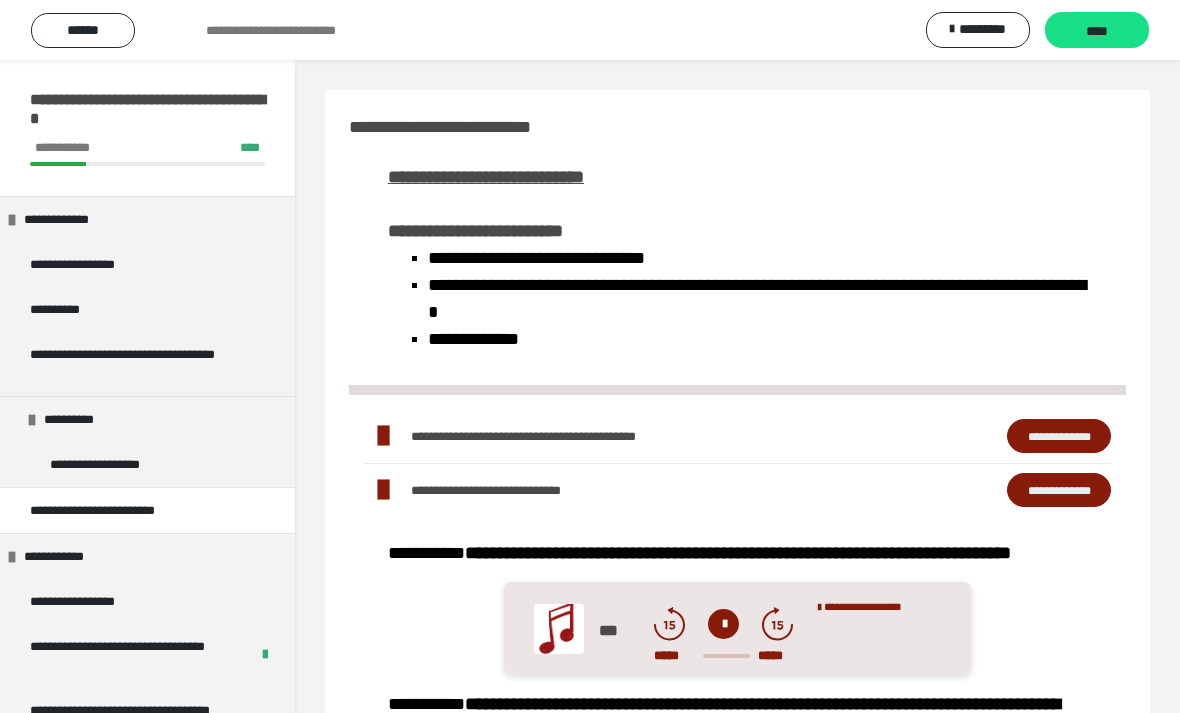 scroll, scrollTop: 971, scrollLeft: 0, axis: vertical 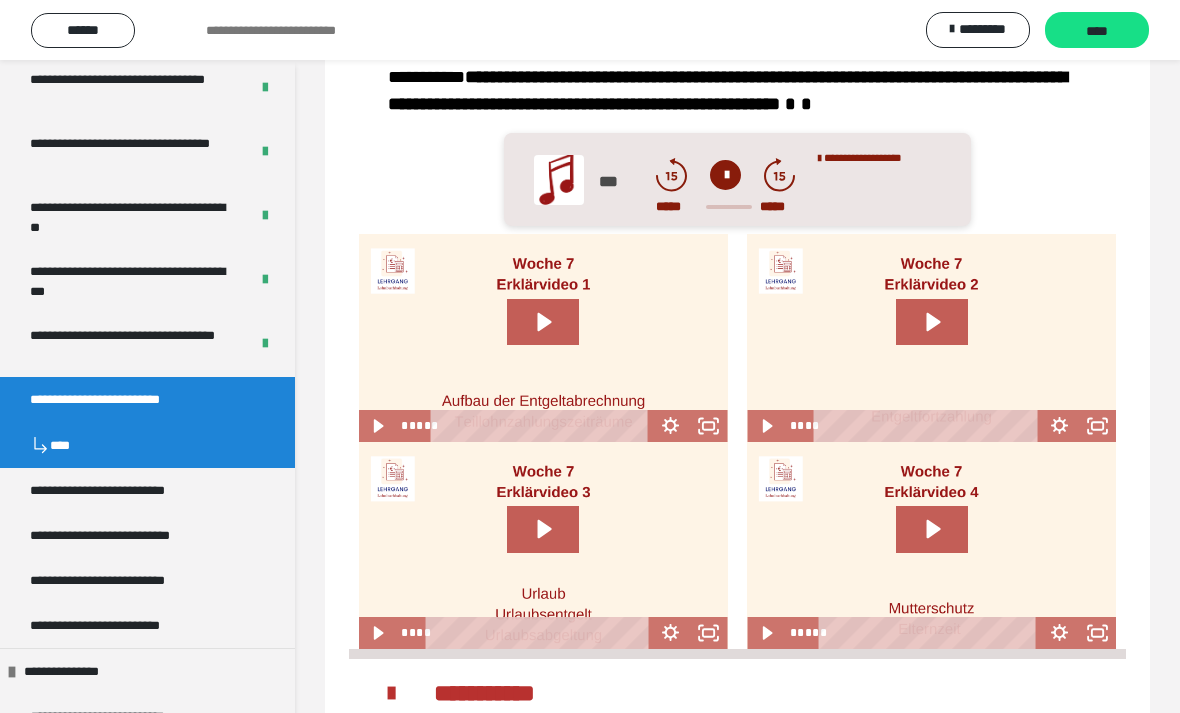 click 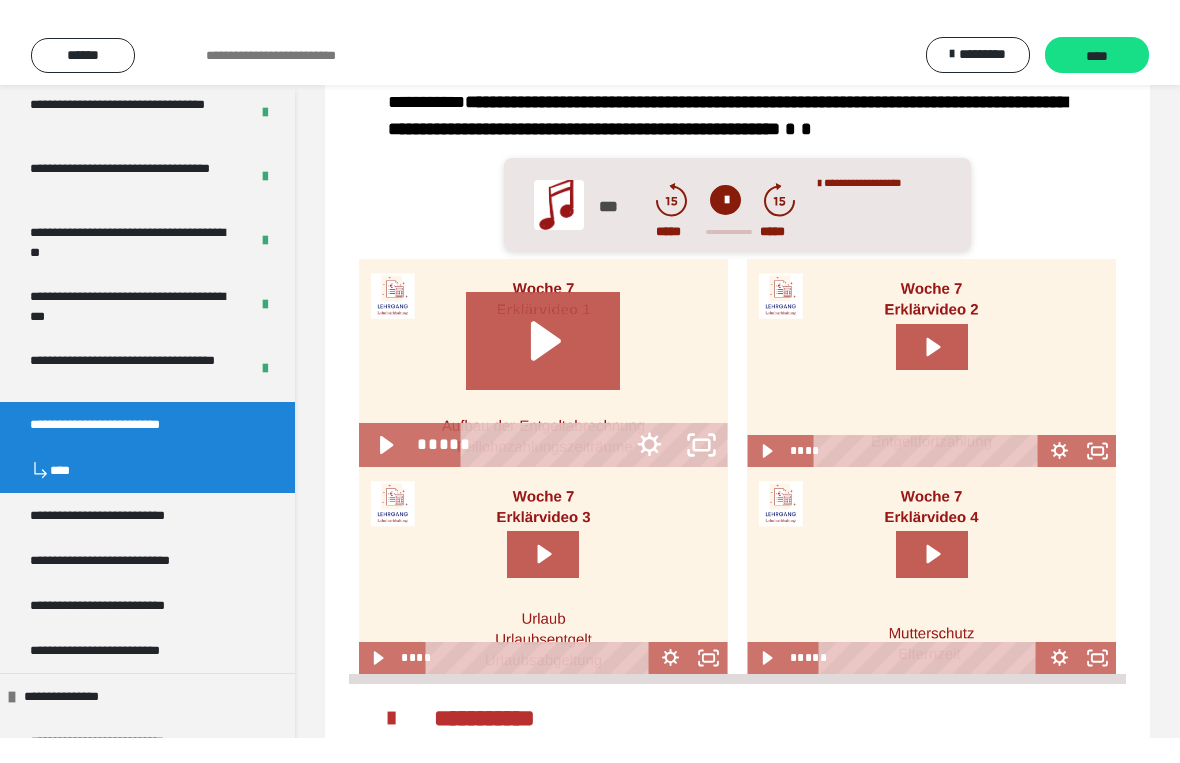 scroll, scrollTop: 24, scrollLeft: 0, axis: vertical 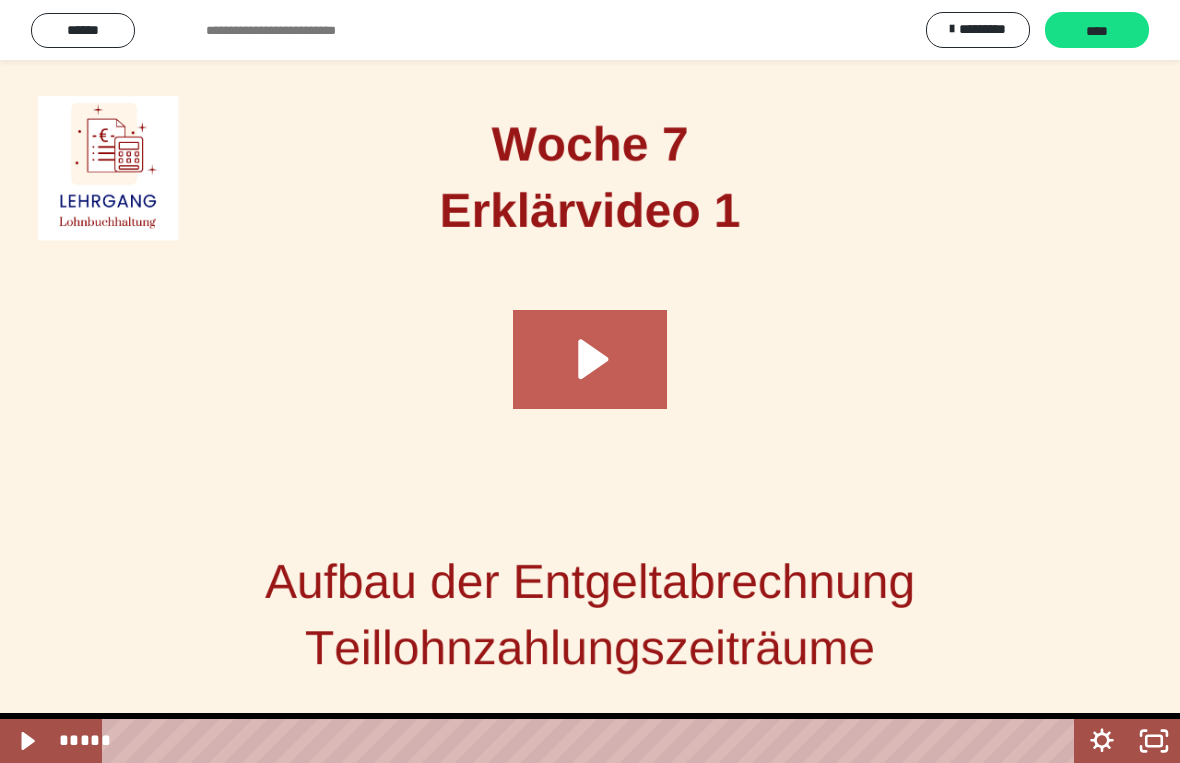 click 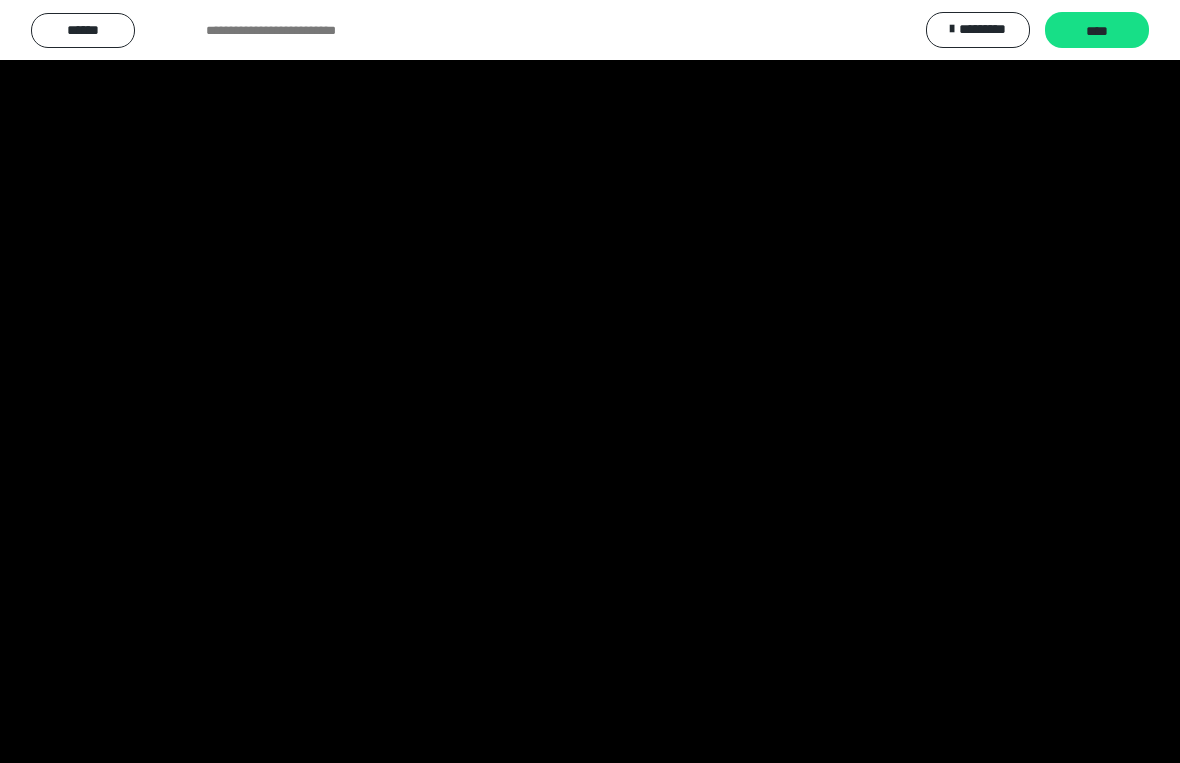 click at bounding box center [590, 381] 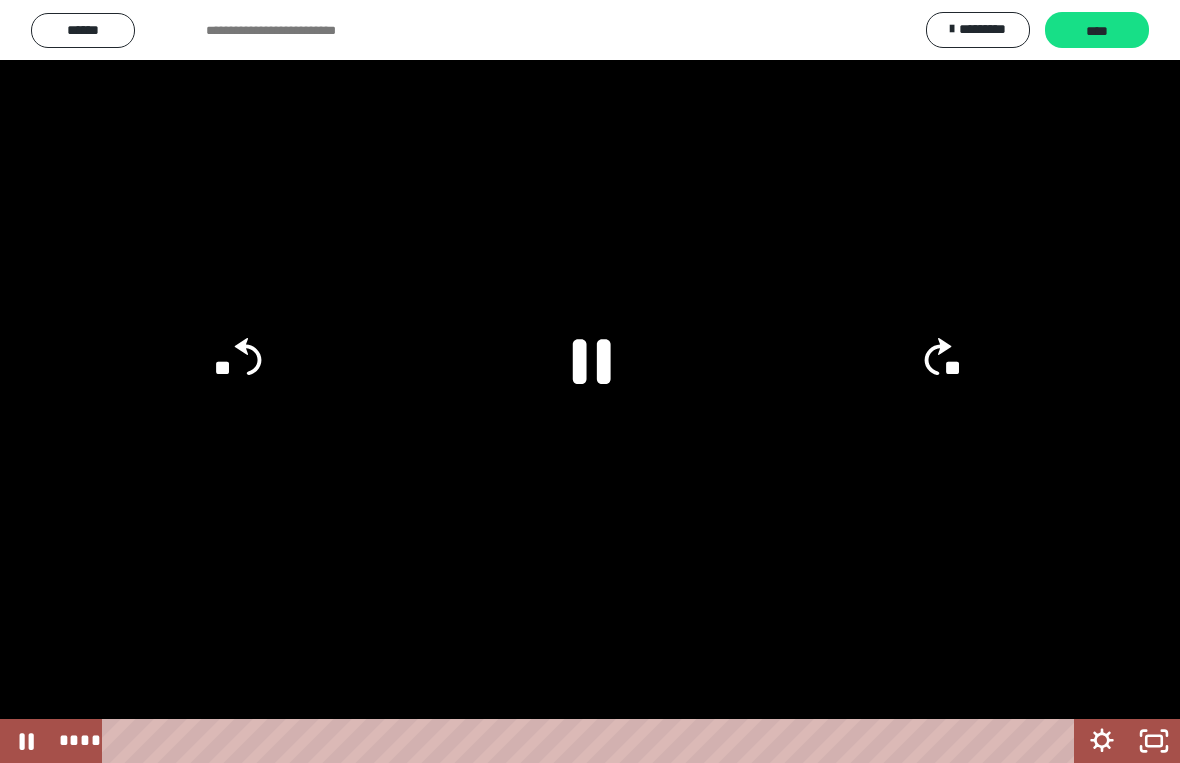 click 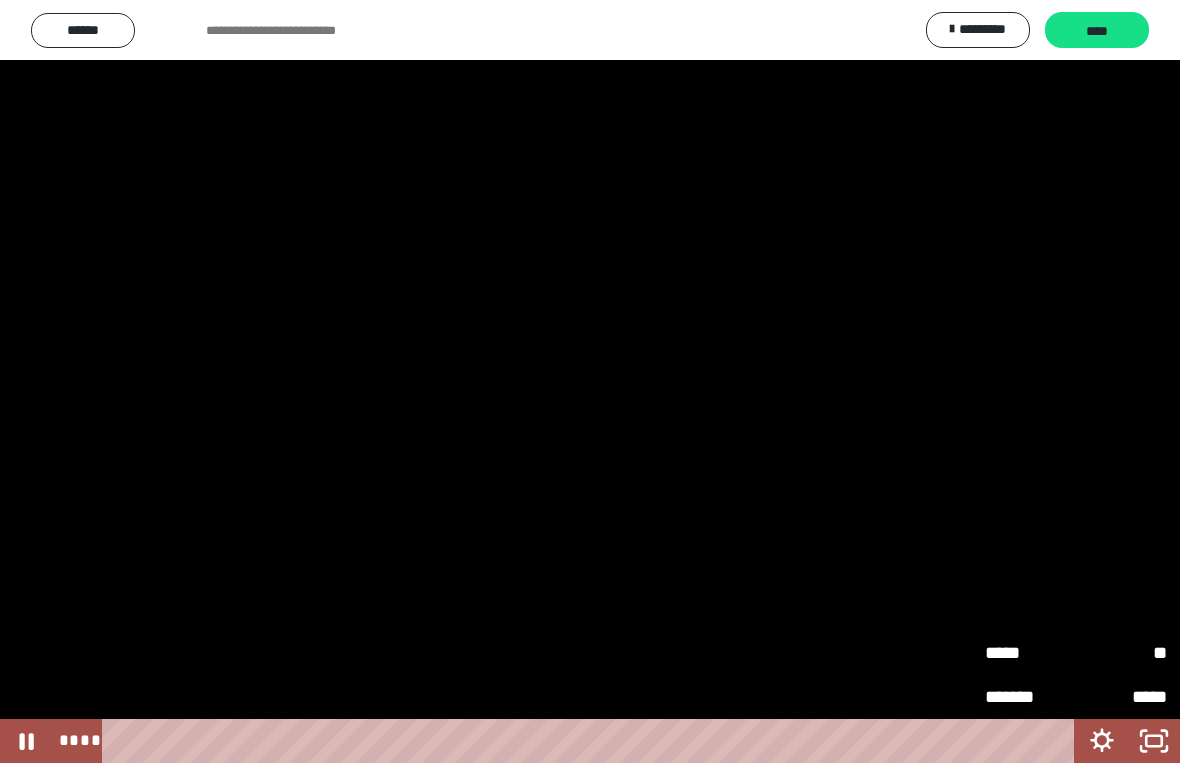 click on "**" at bounding box center (1121, 653) 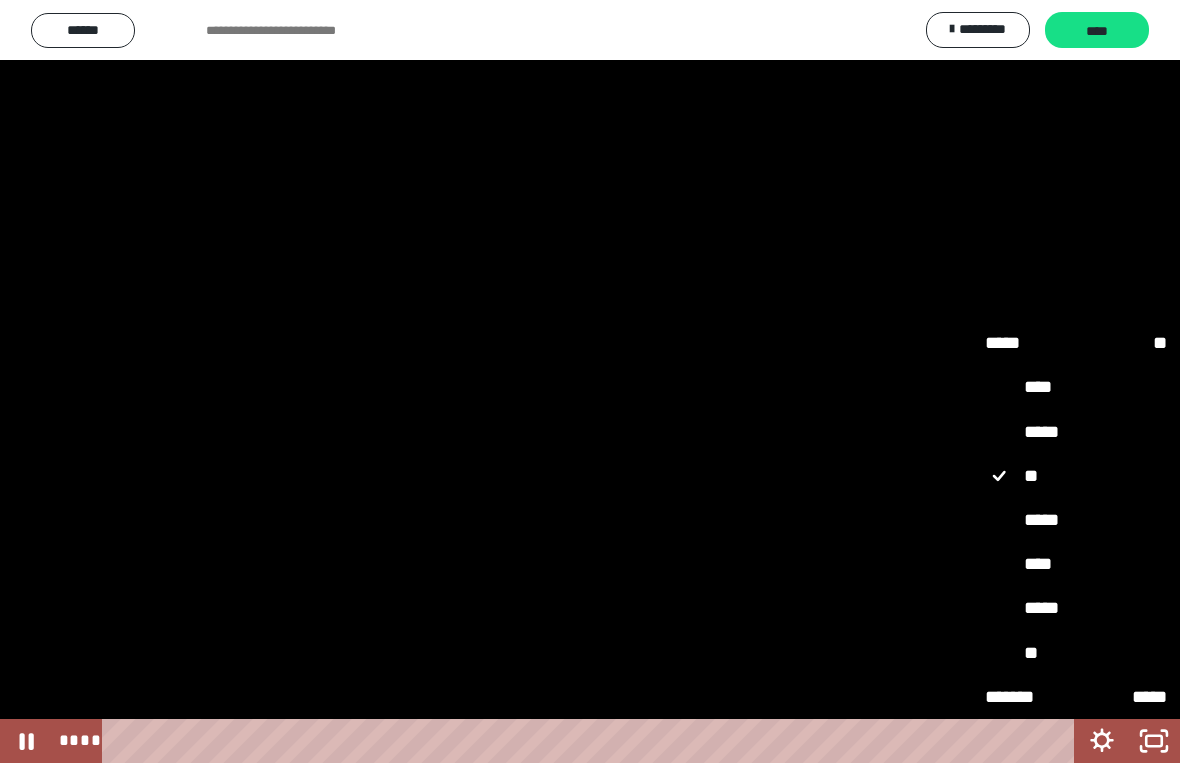 click on "****" at bounding box center [1076, 564] 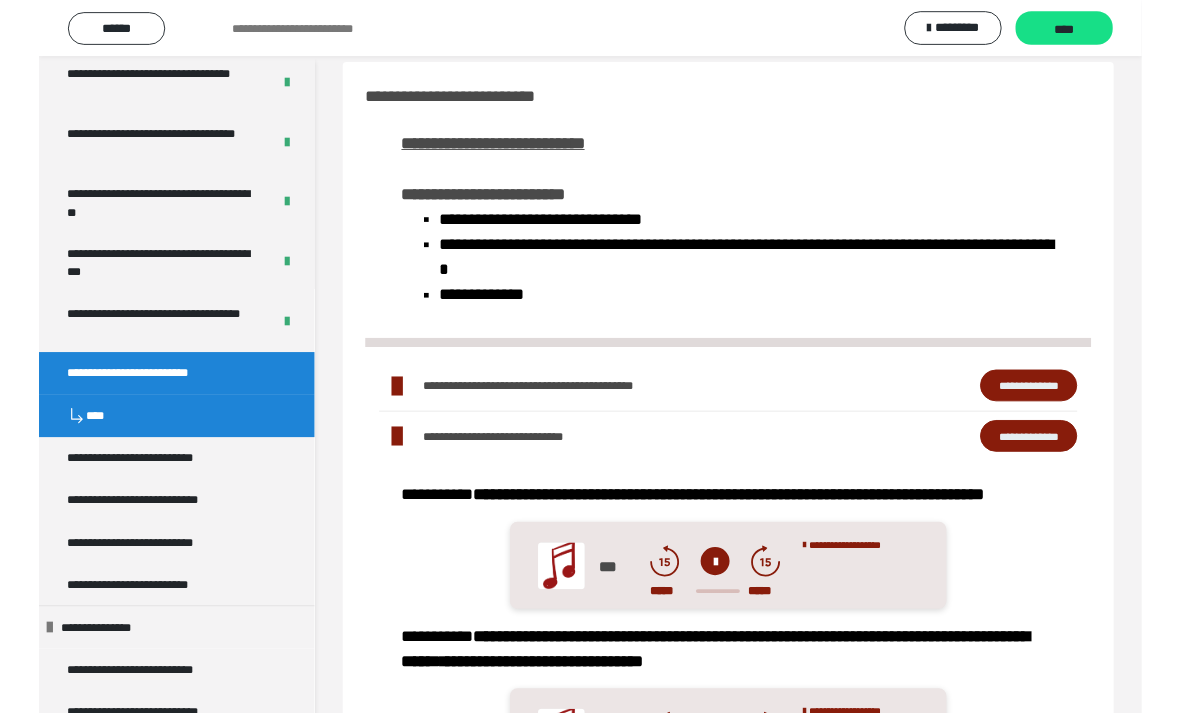 scroll, scrollTop: 1019, scrollLeft: 0, axis: vertical 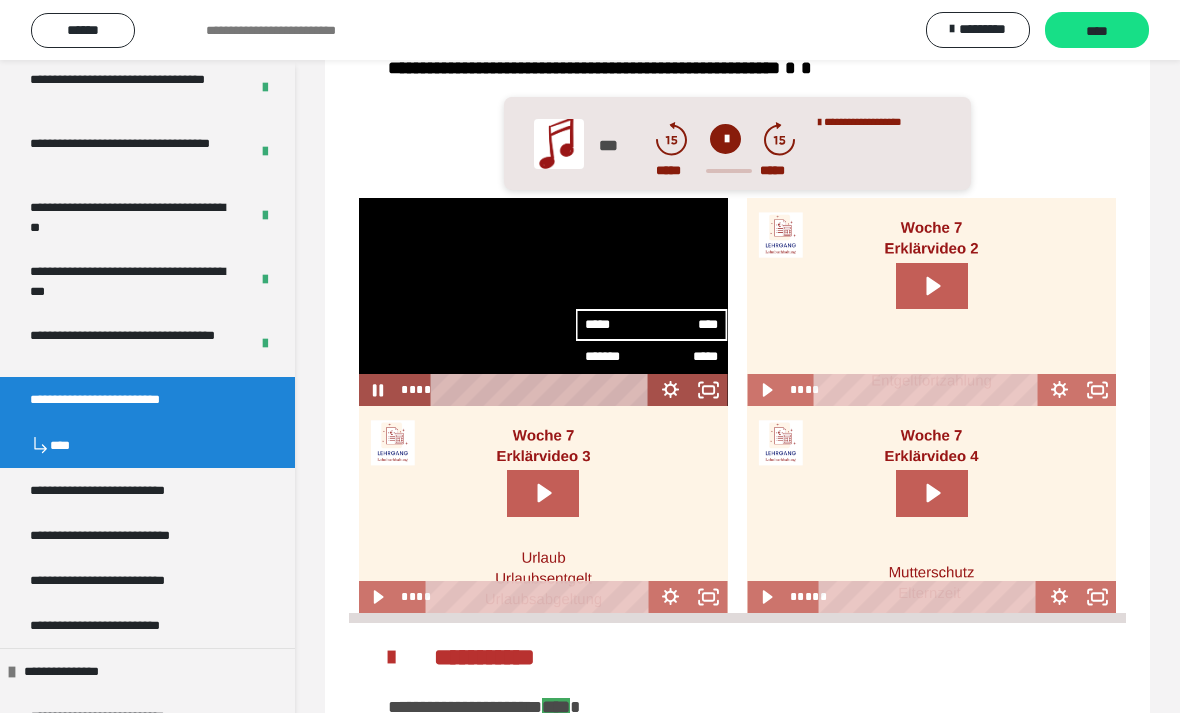 click 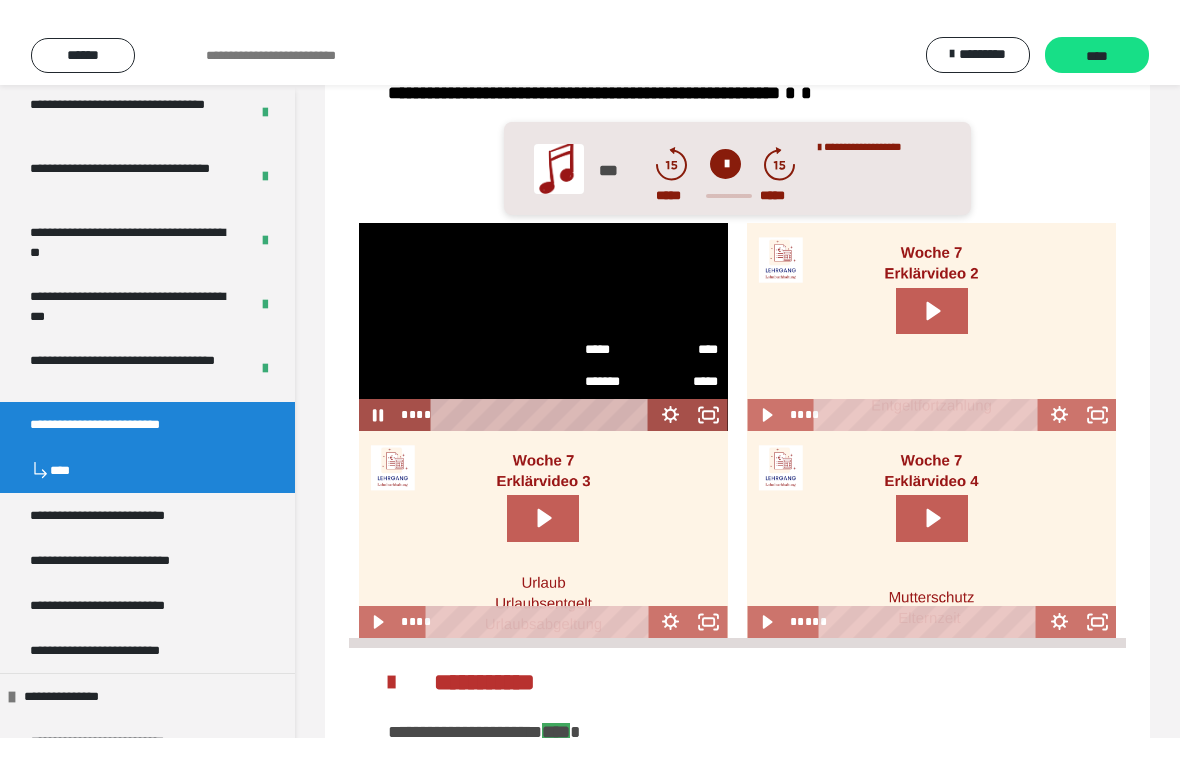 scroll, scrollTop: 24, scrollLeft: 0, axis: vertical 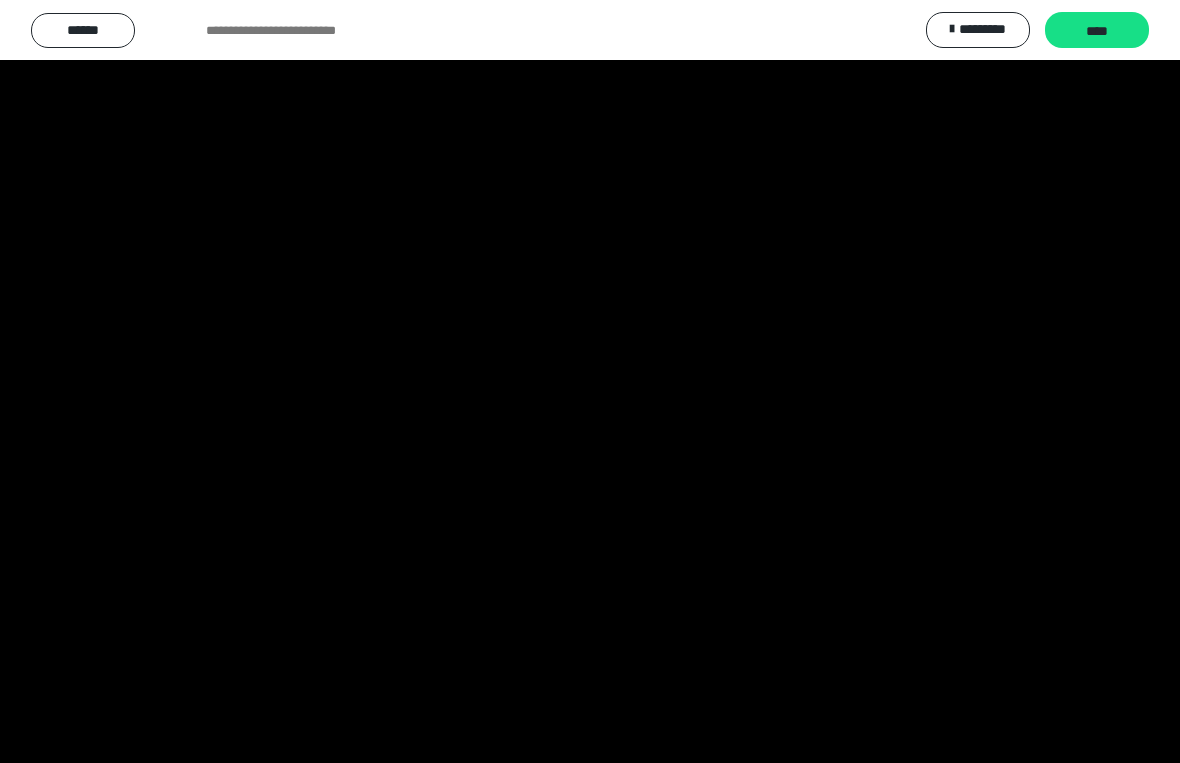 click at bounding box center [590, 381] 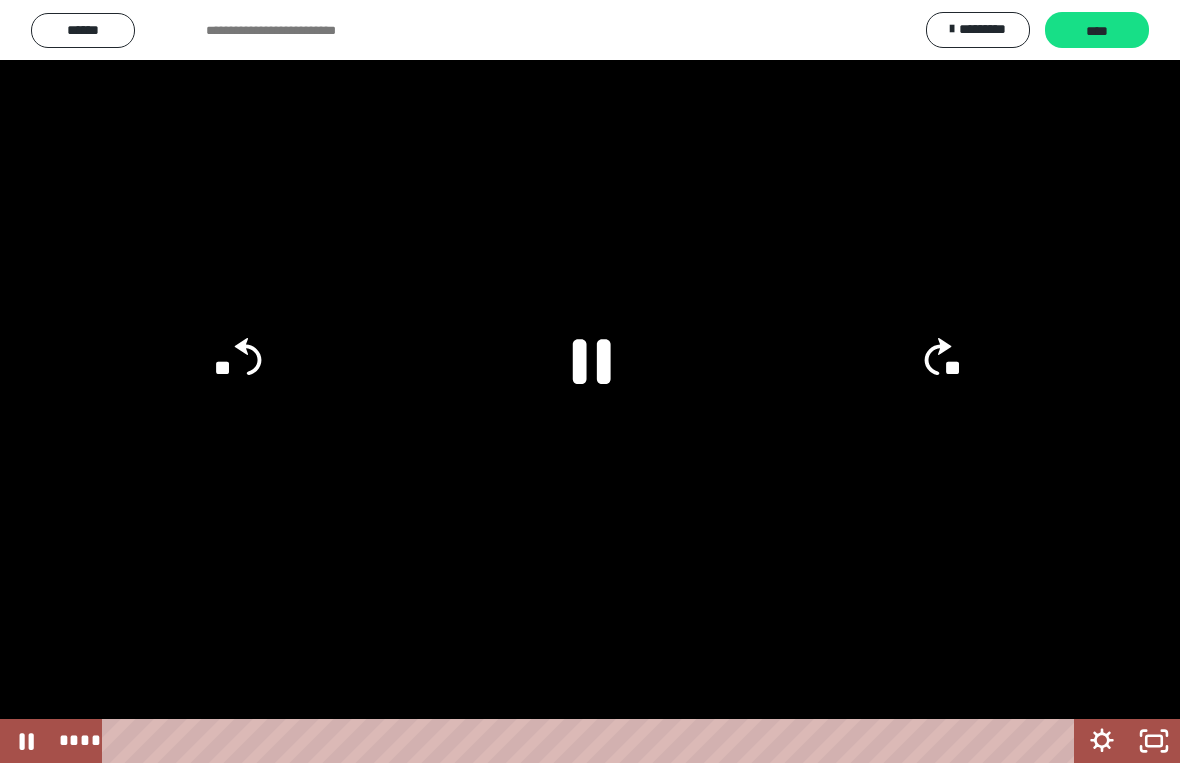 click 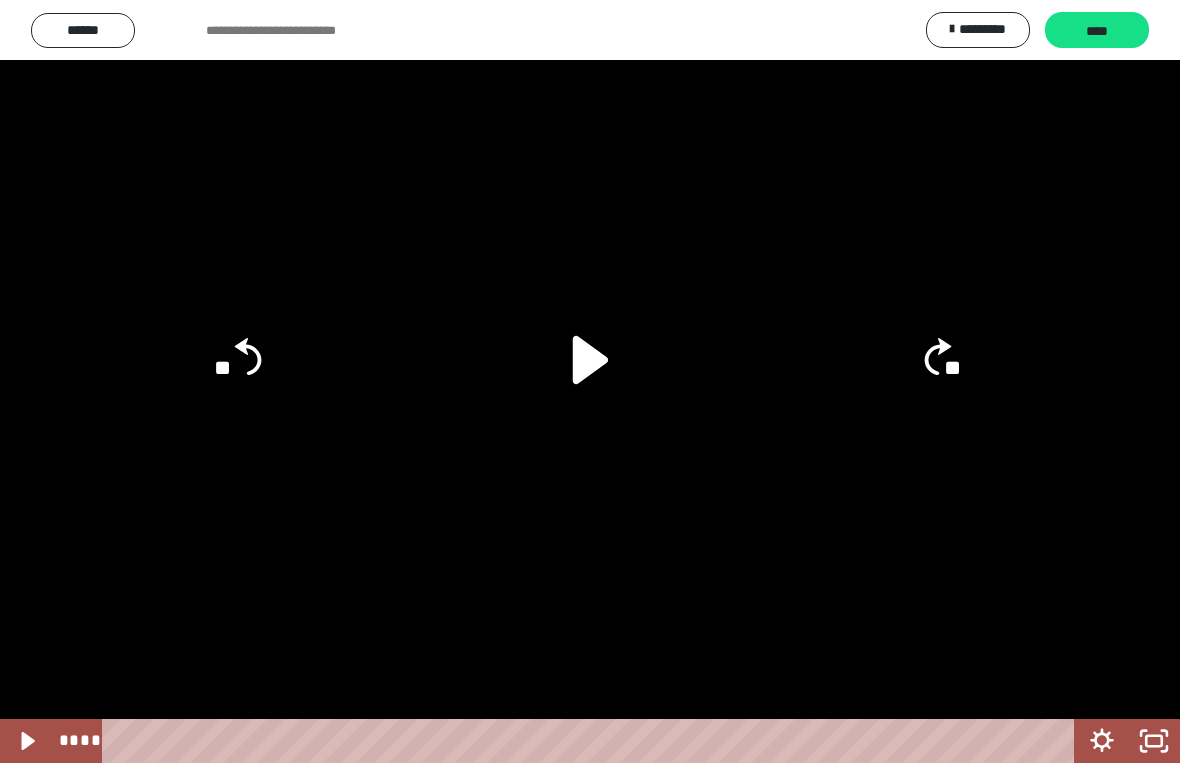 click 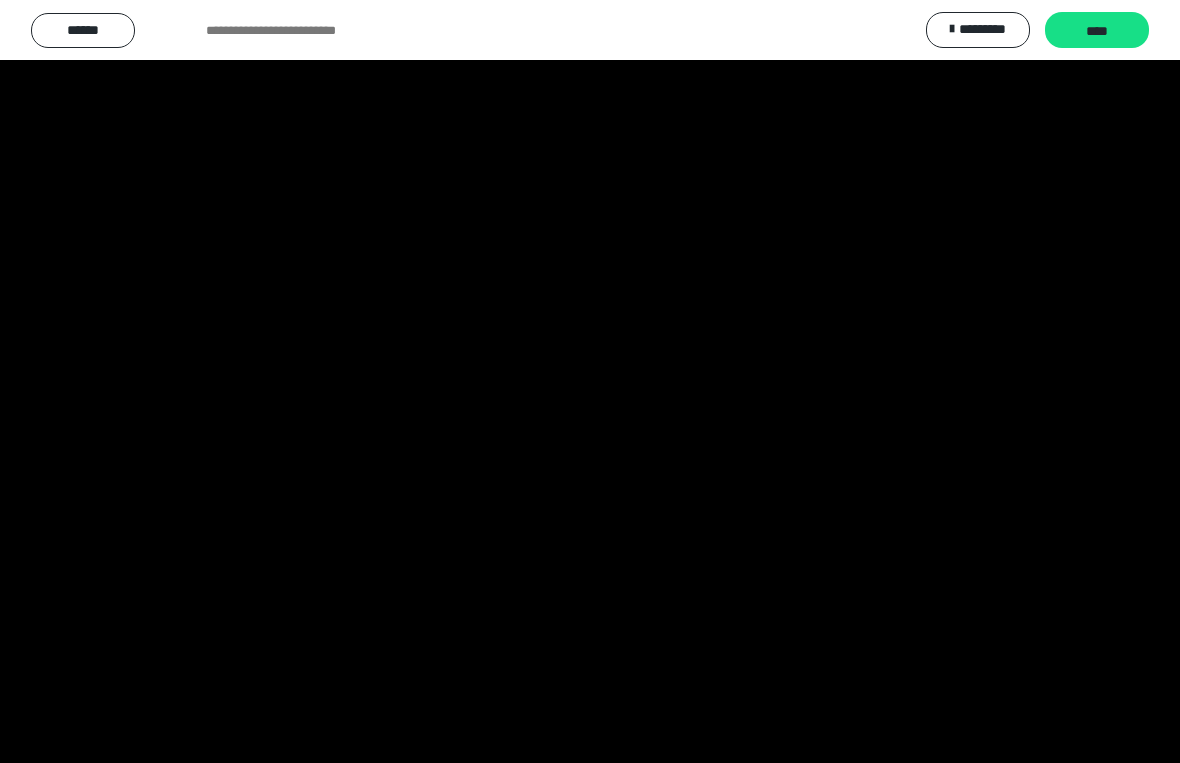 click at bounding box center (590, 381) 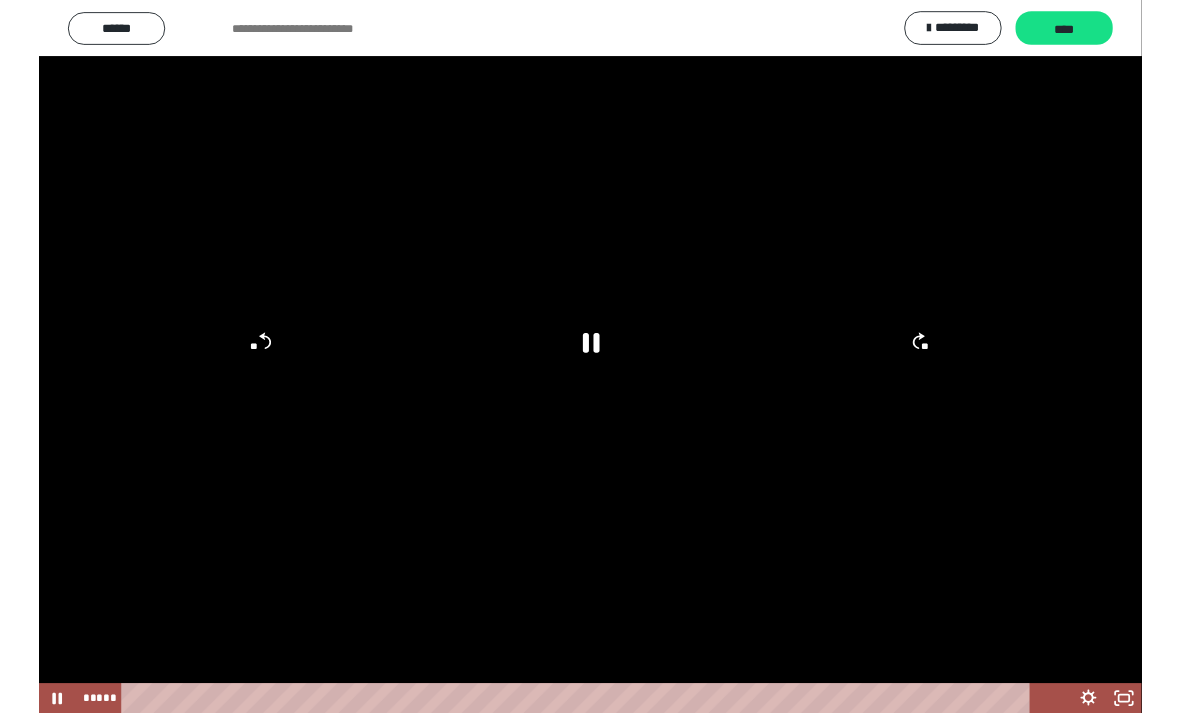 scroll, scrollTop: 1019, scrollLeft: 0, axis: vertical 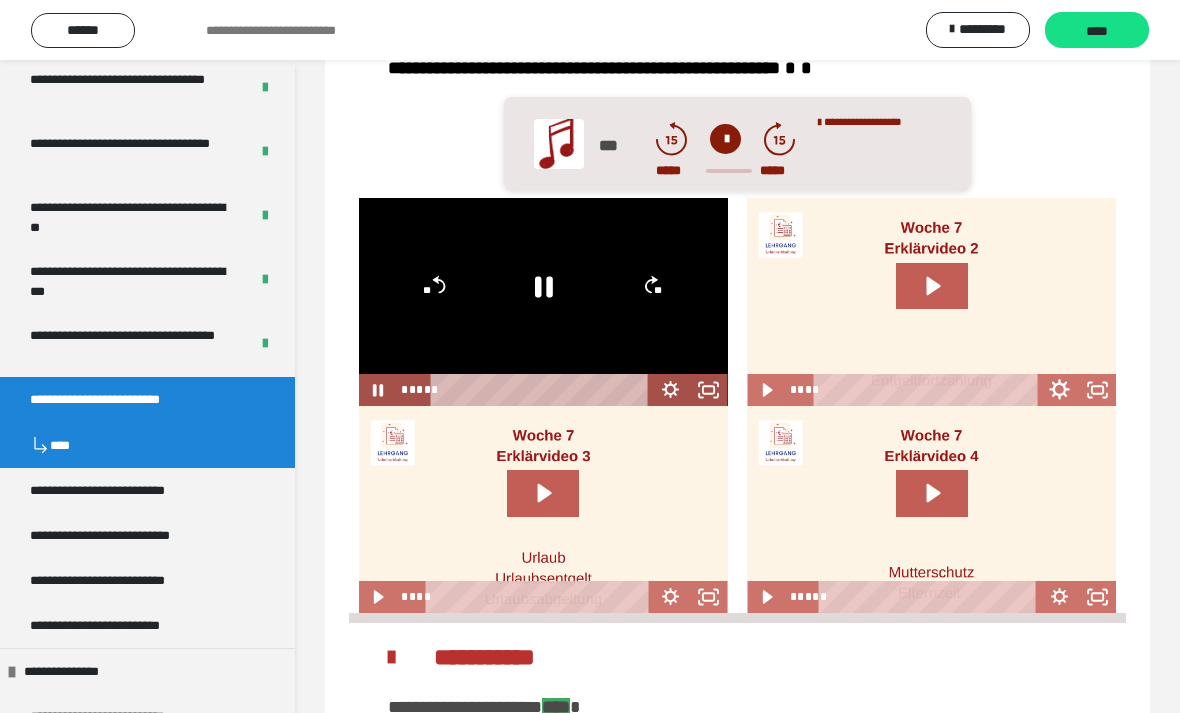 click 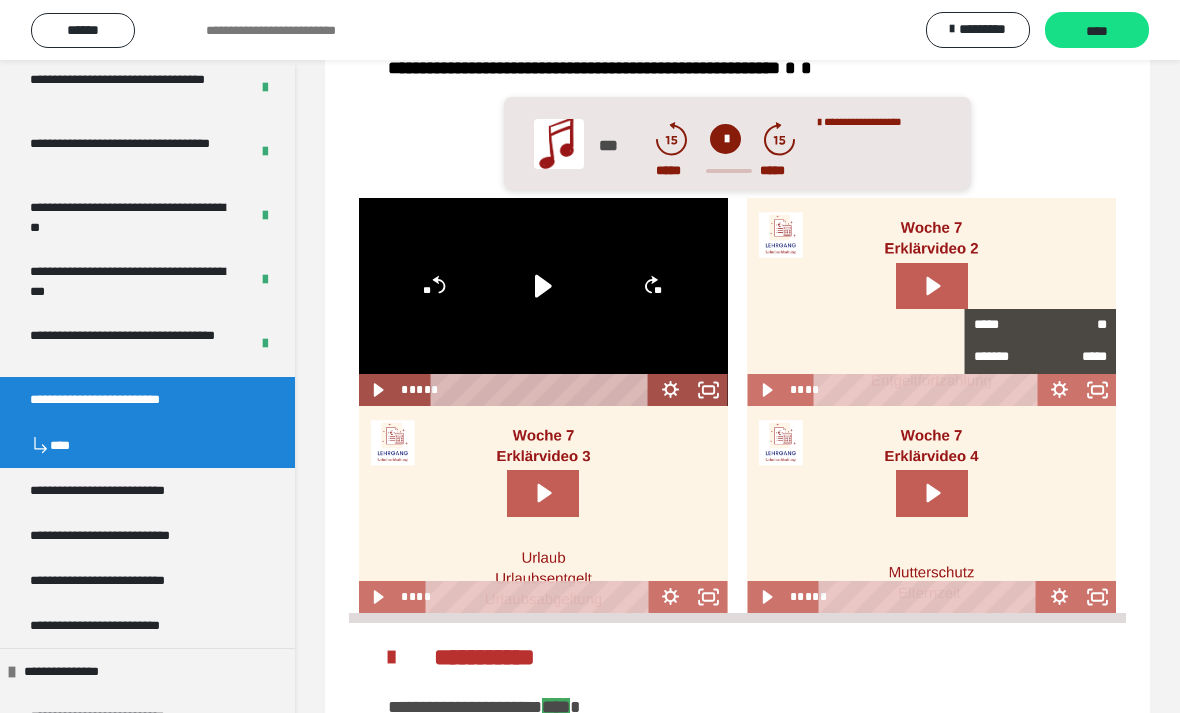 click on "*****" at bounding box center (1007, 325) 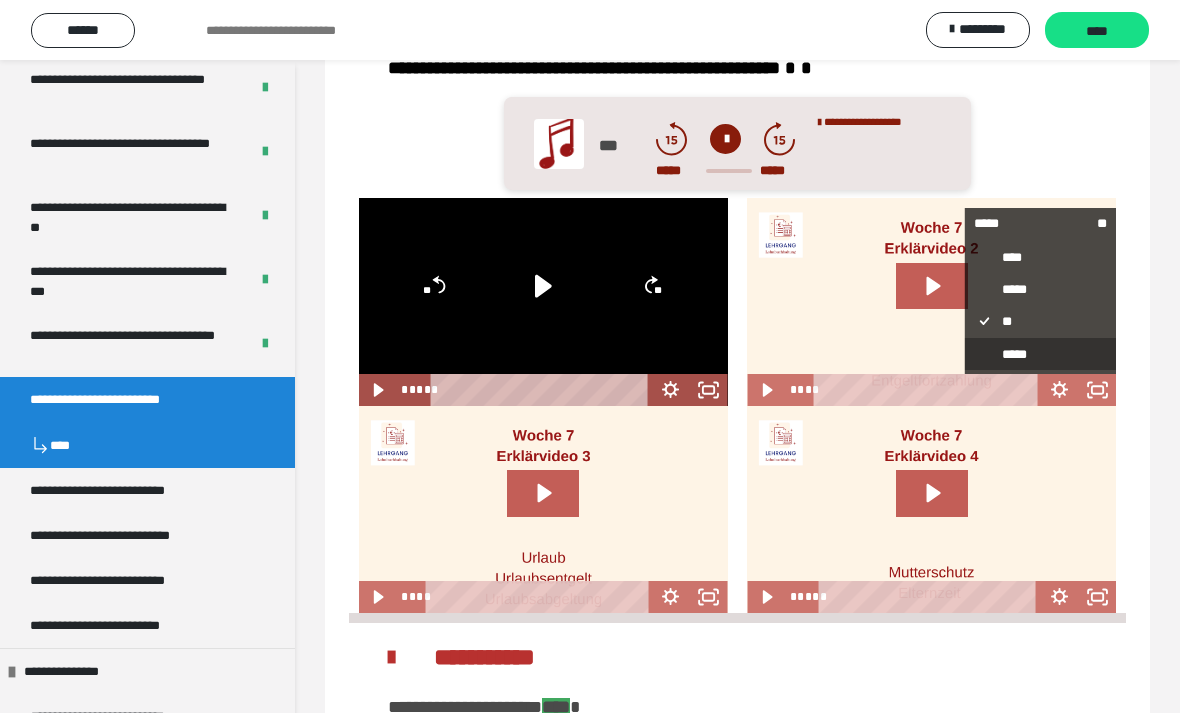 click on "*****" at bounding box center [1040, 354] 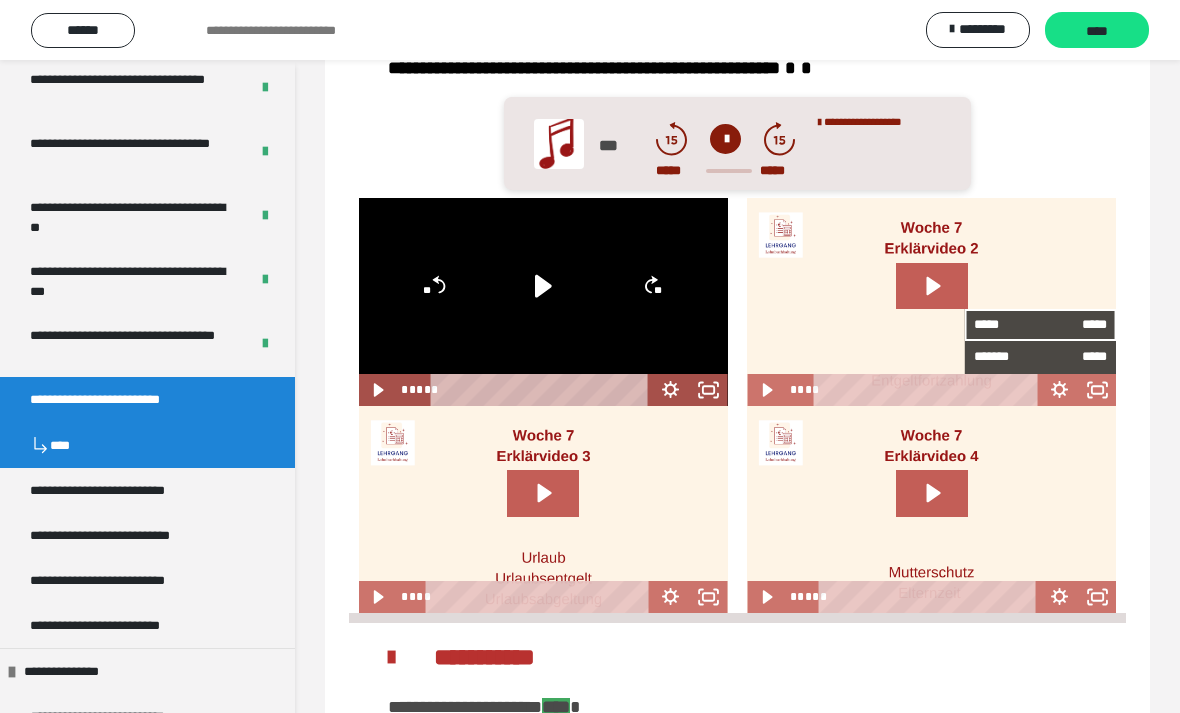 click 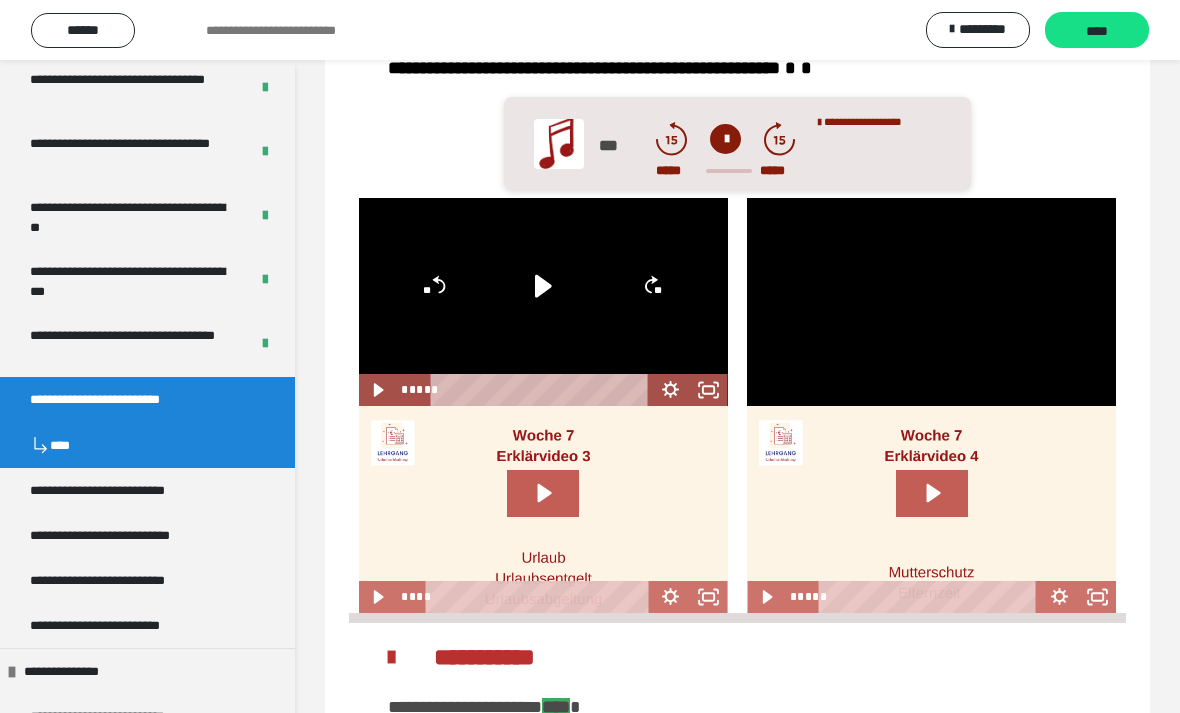click at bounding box center [931, 302] 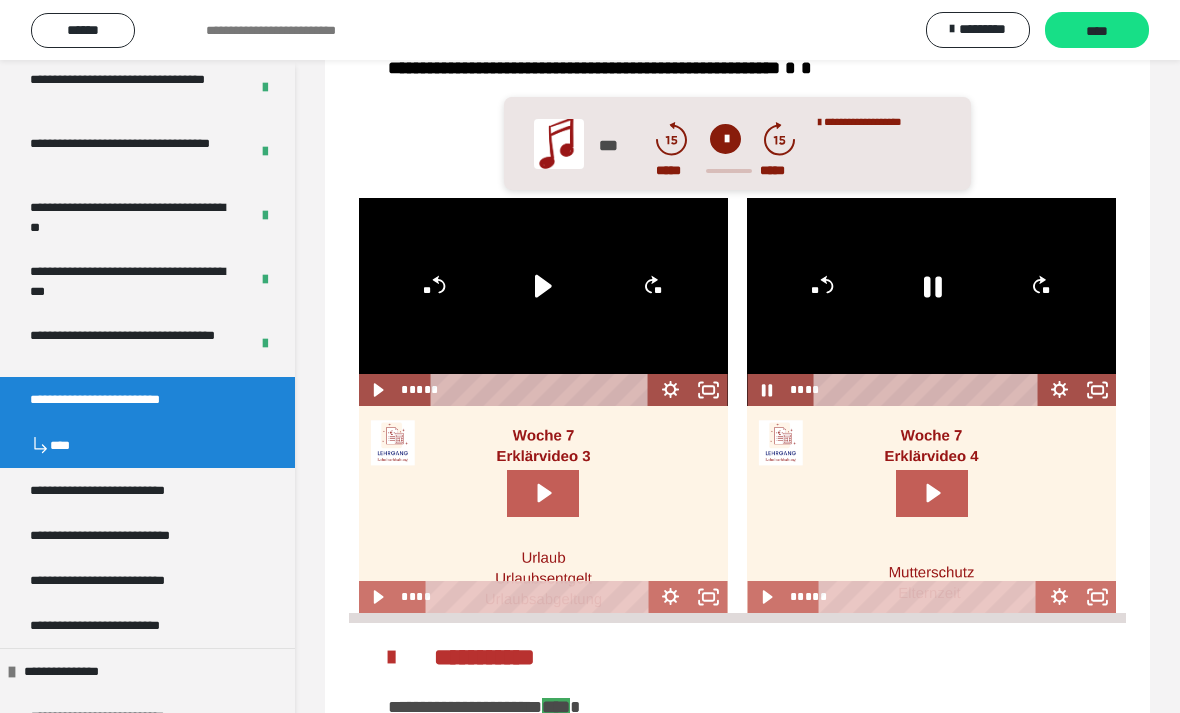 click 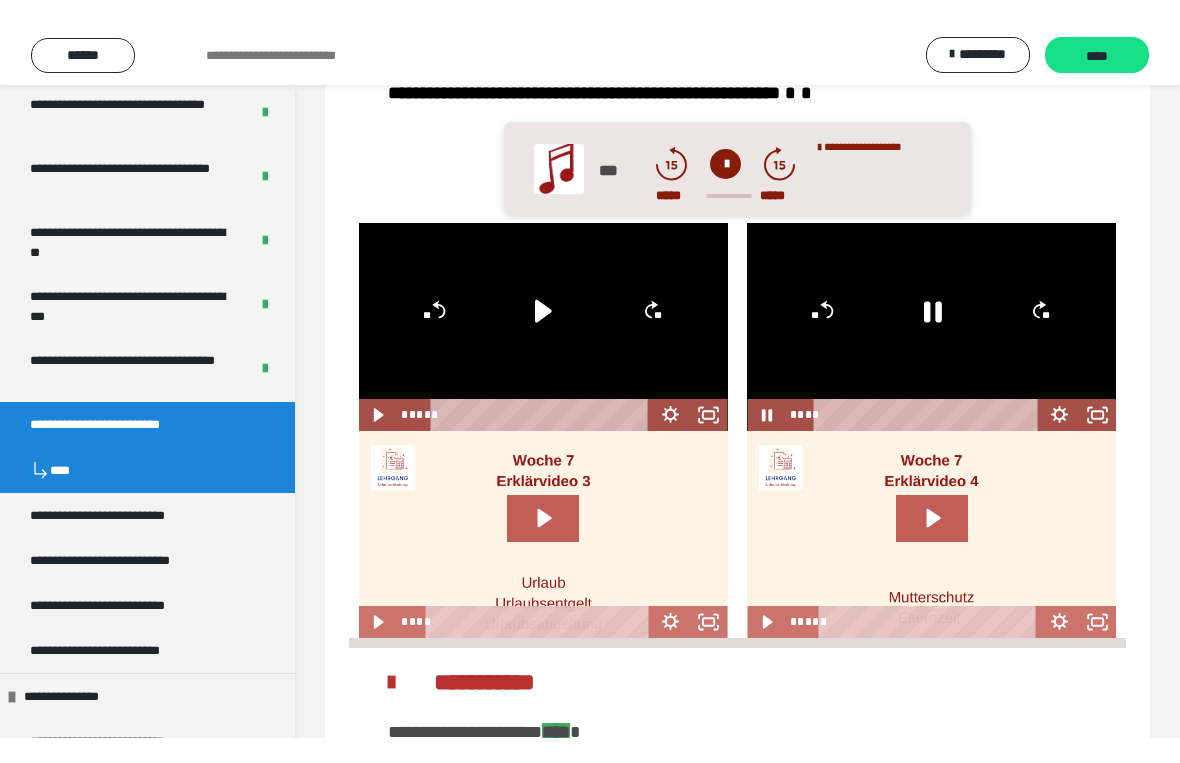 scroll, scrollTop: 24, scrollLeft: 0, axis: vertical 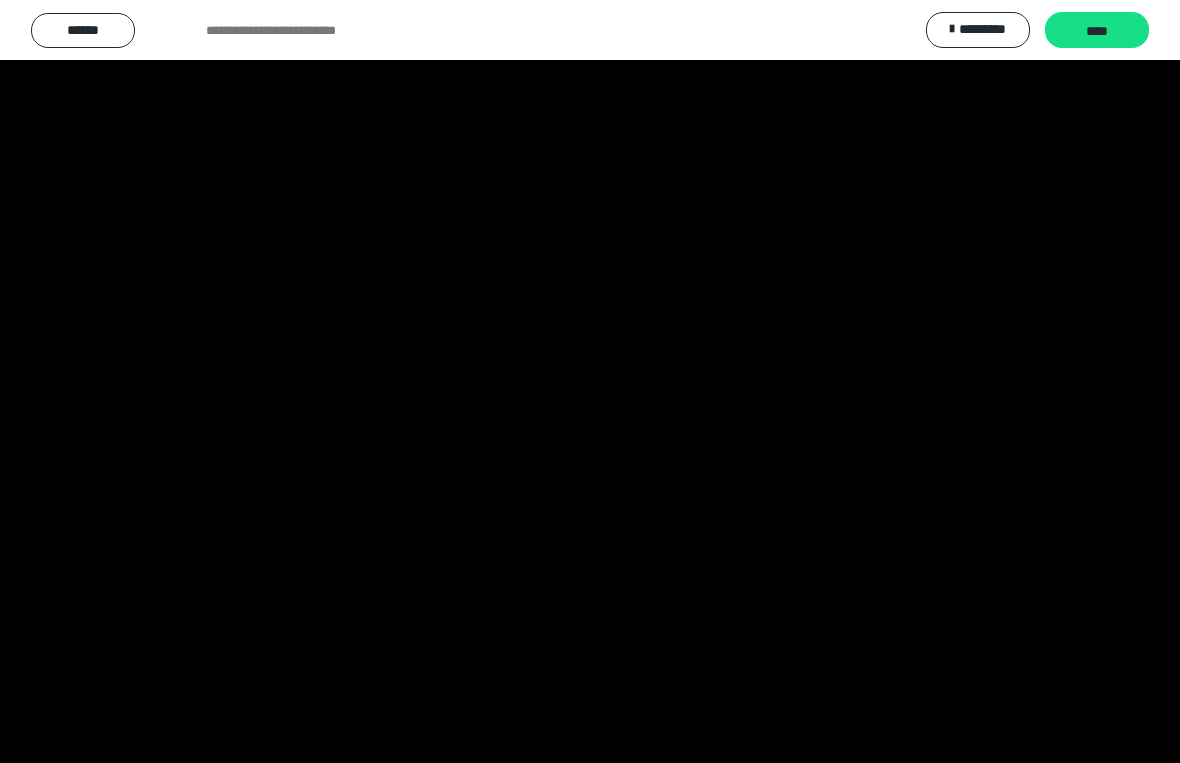 click at bounding box center [590, 381] 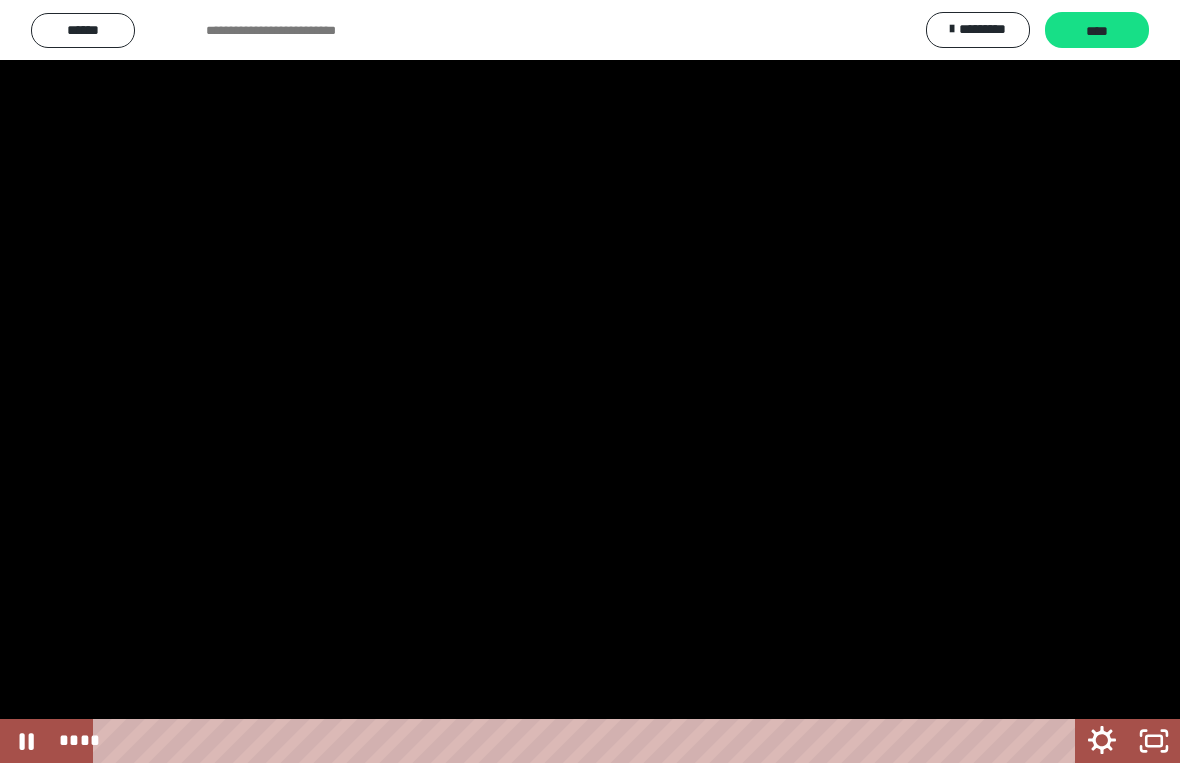 click 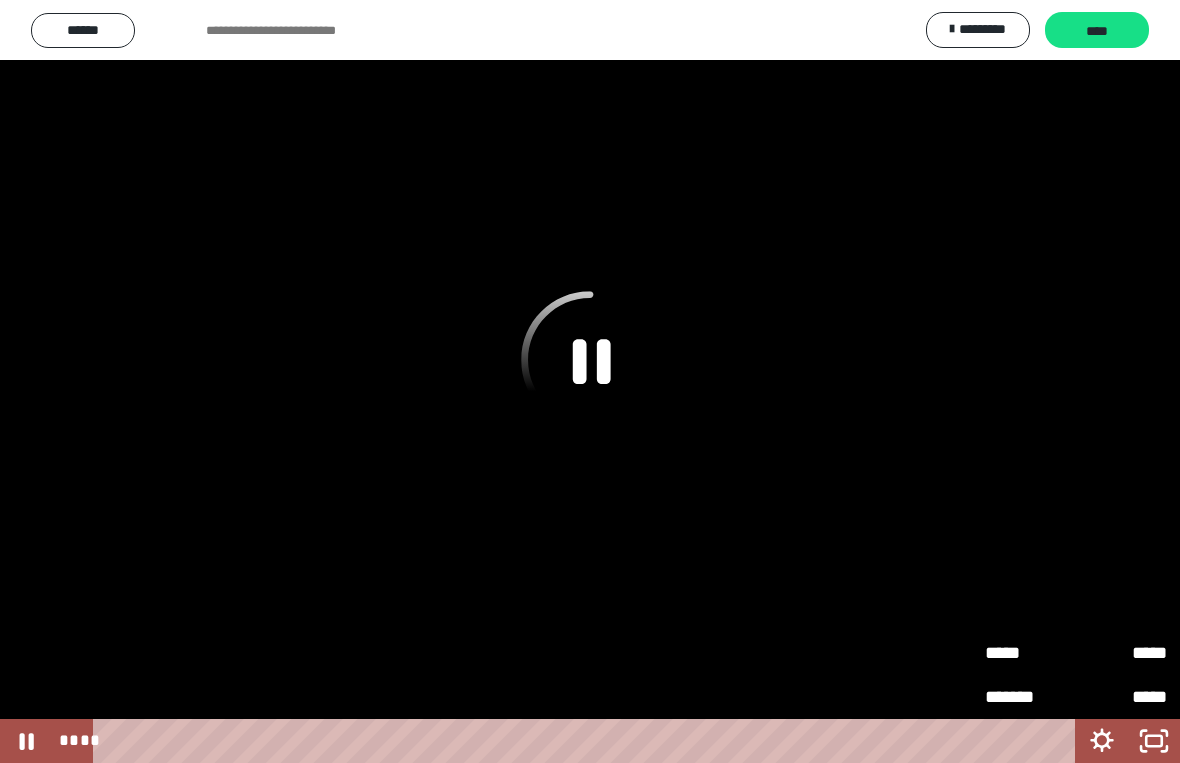 click on "*****" at bounding box center (1030, 653) 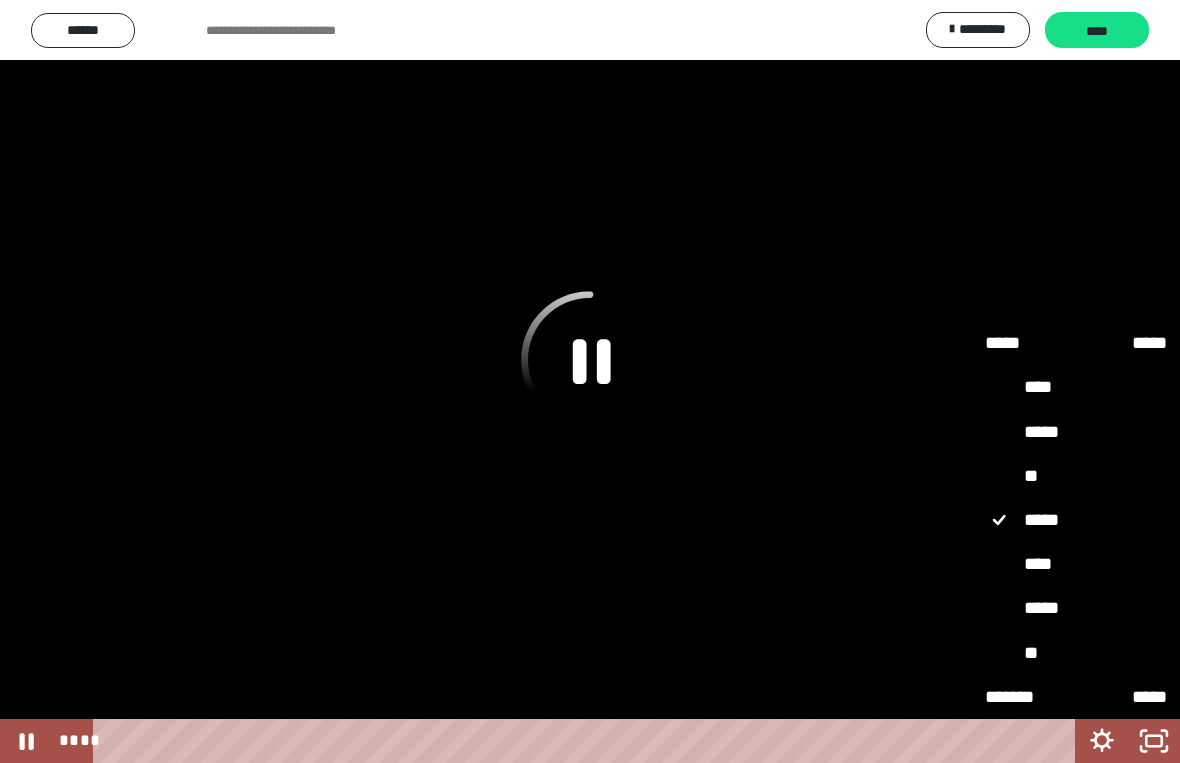 click on "****" at bounding box center [1076, 564] 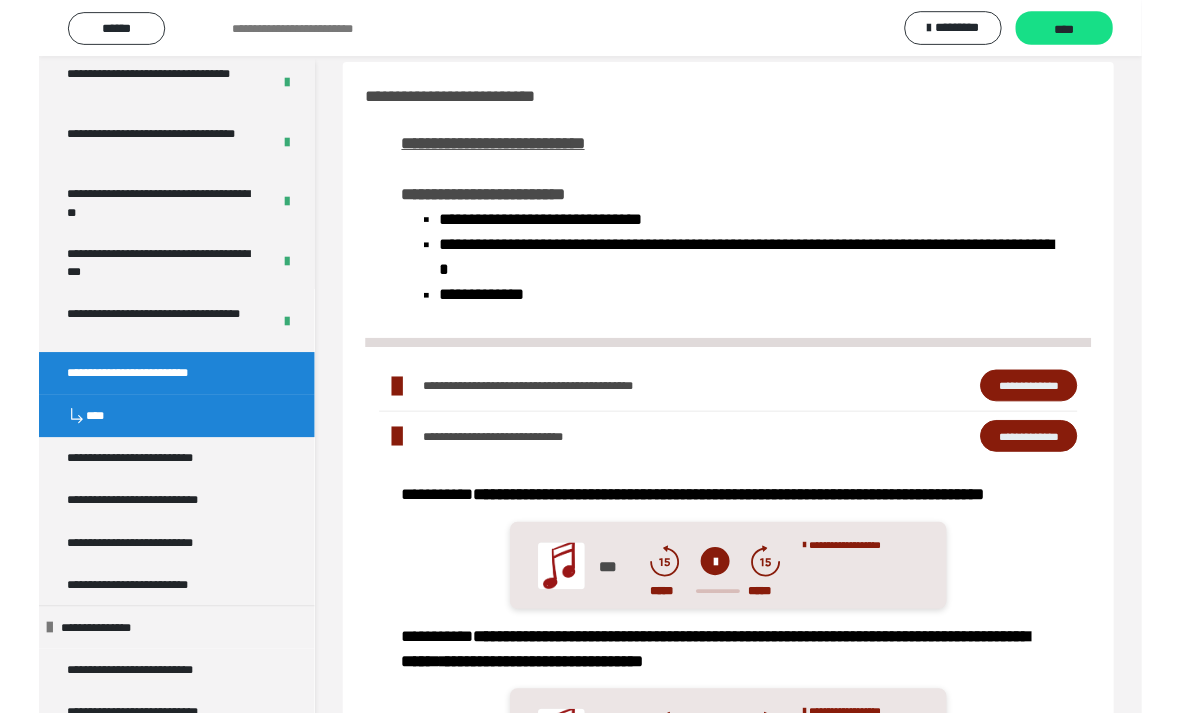 scroll, scrollTop: 1019, scrollLeft: 0, axis: vertical 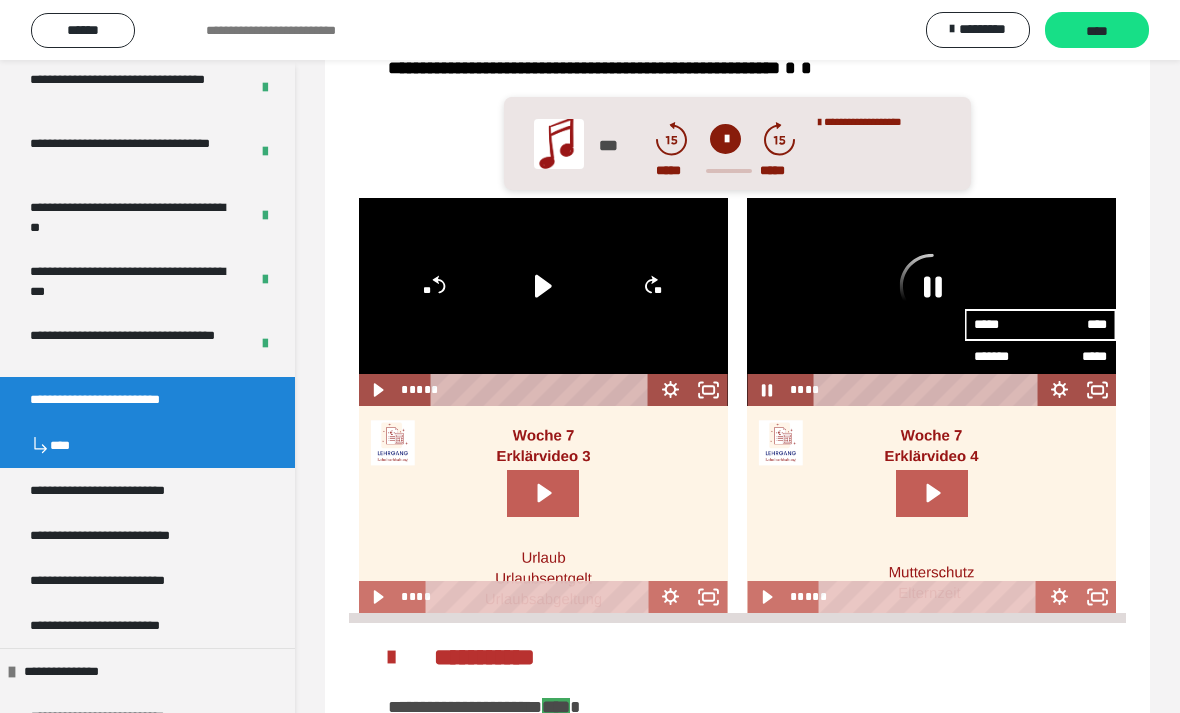click 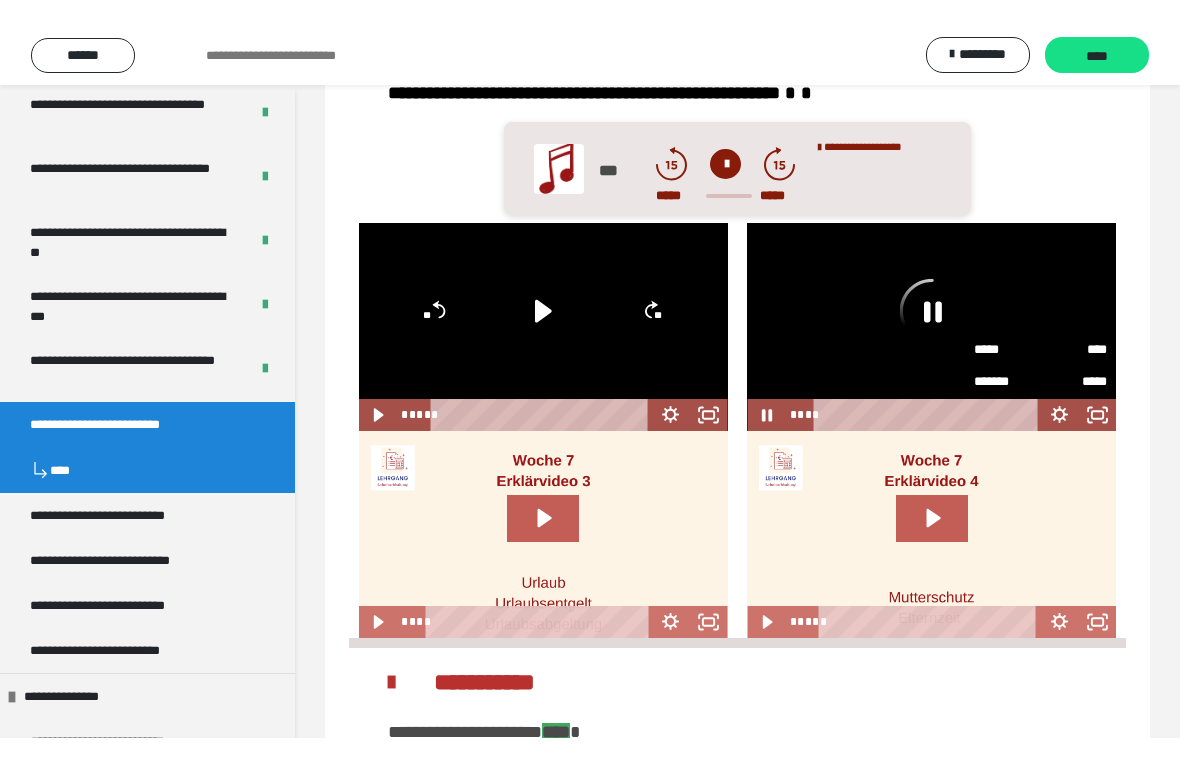 scroll, scrollTop: 24, scrollLeft: 0, axis: vertical 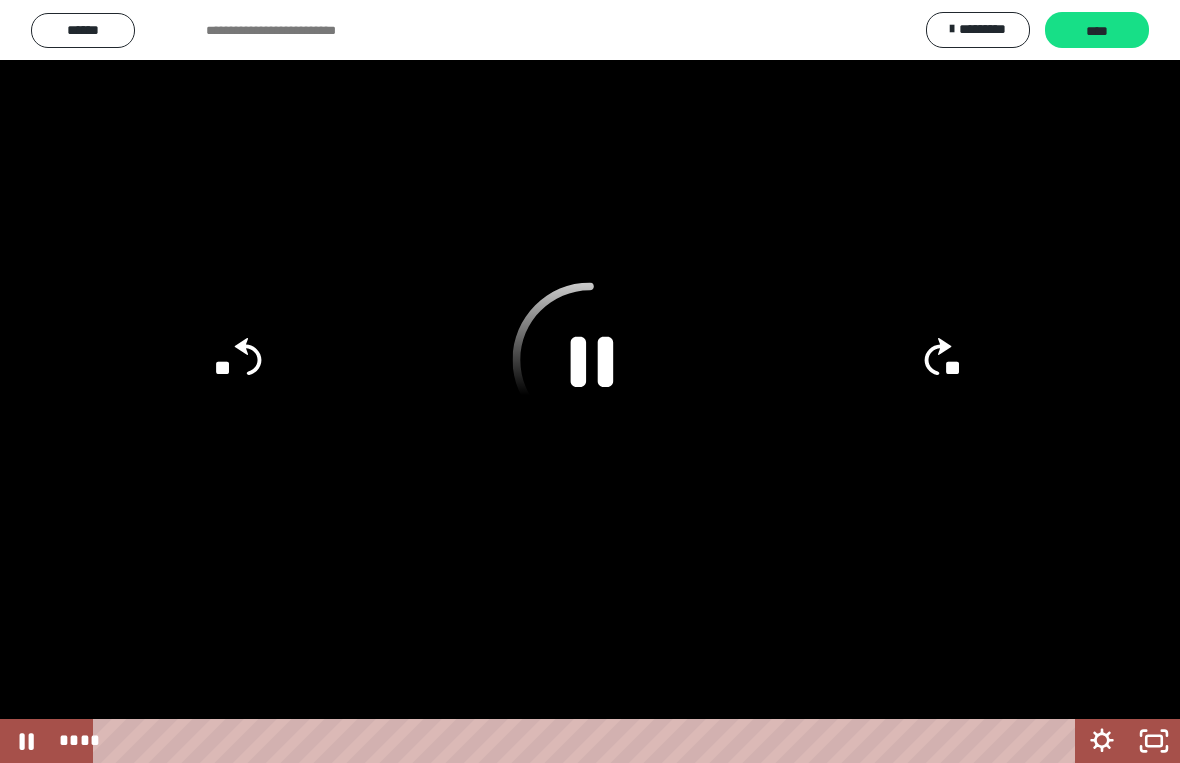 click 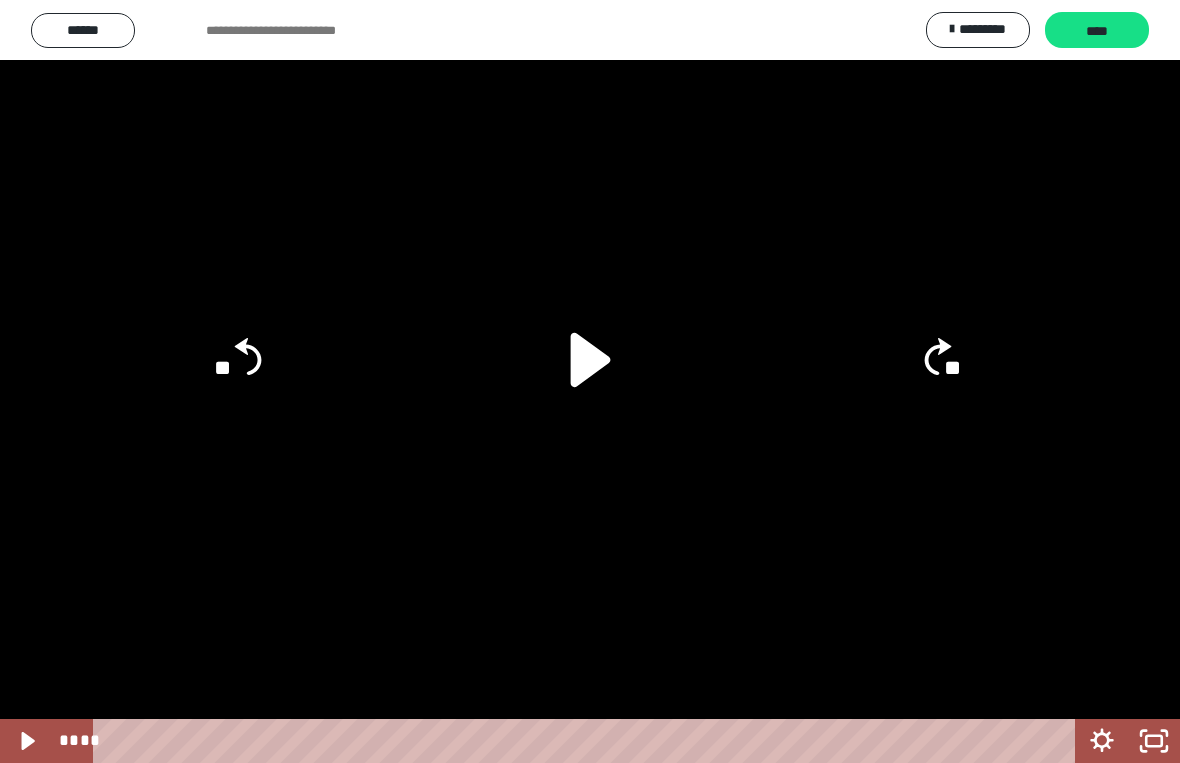 click 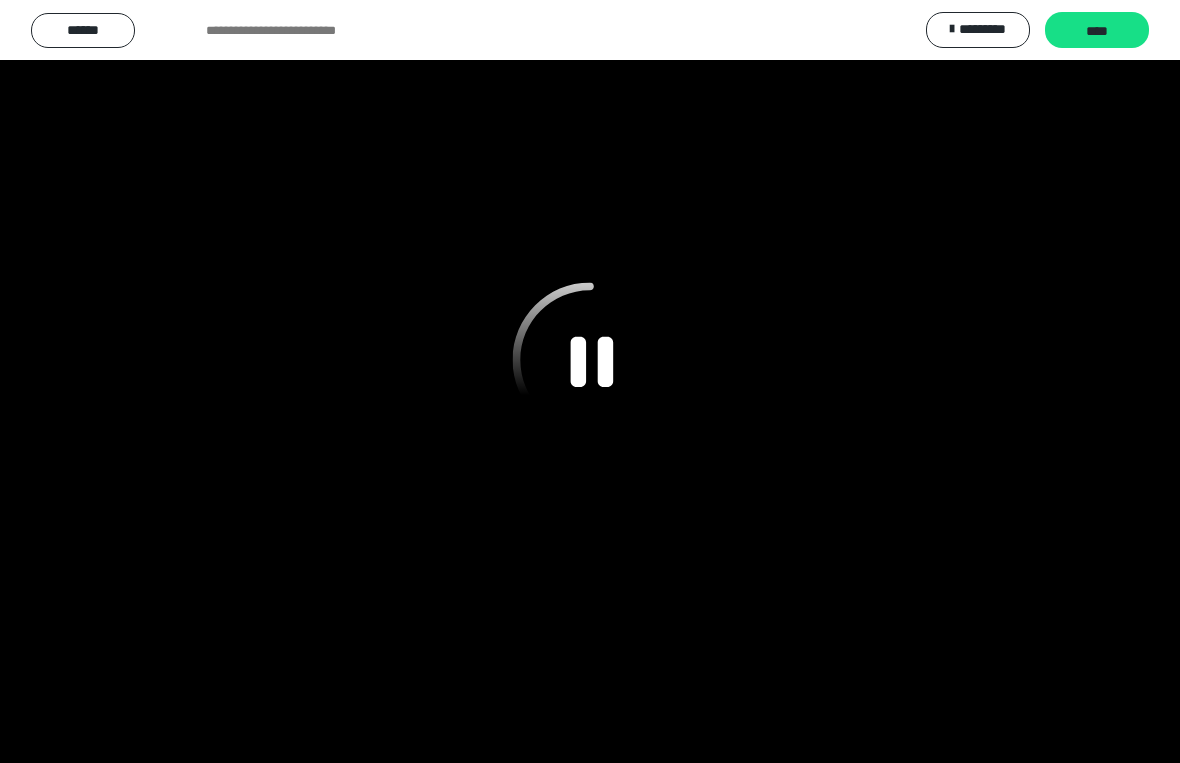 click 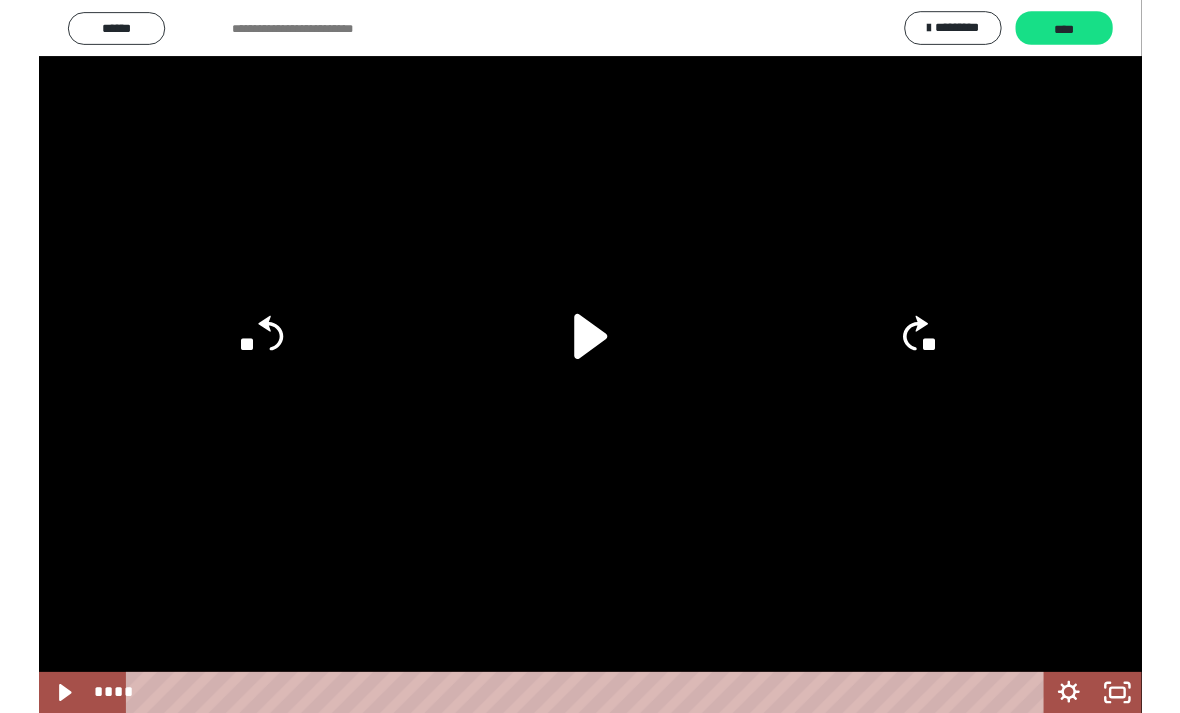 scroll, scrollTop: 1019, scrollLeft: 0, axis: vertical 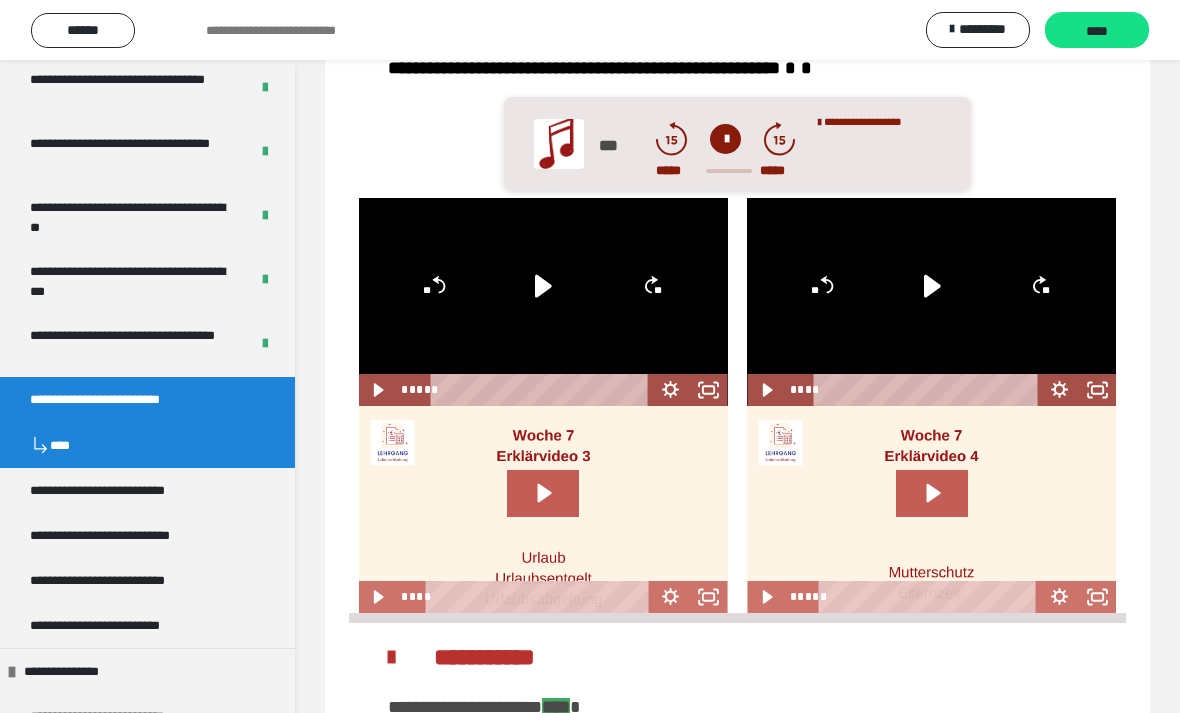 click at bounding box center [931, 302] 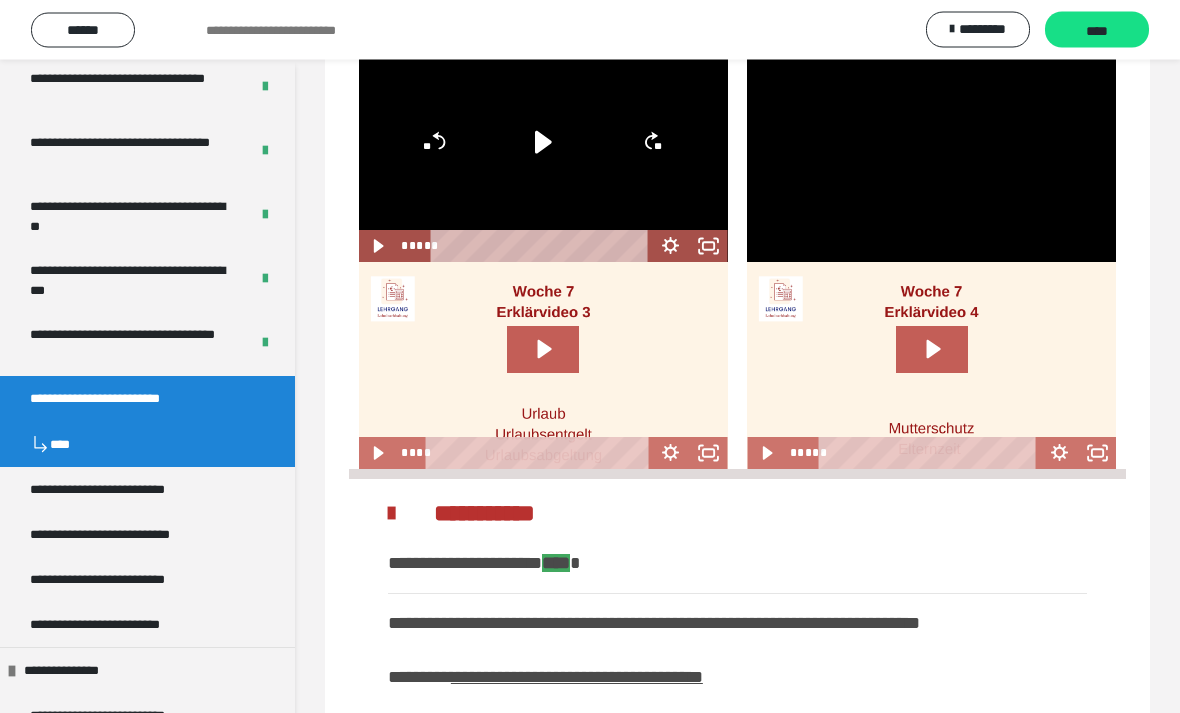 scroll, scrollTop: 1169, scrollLeft: 0, axis: vertical 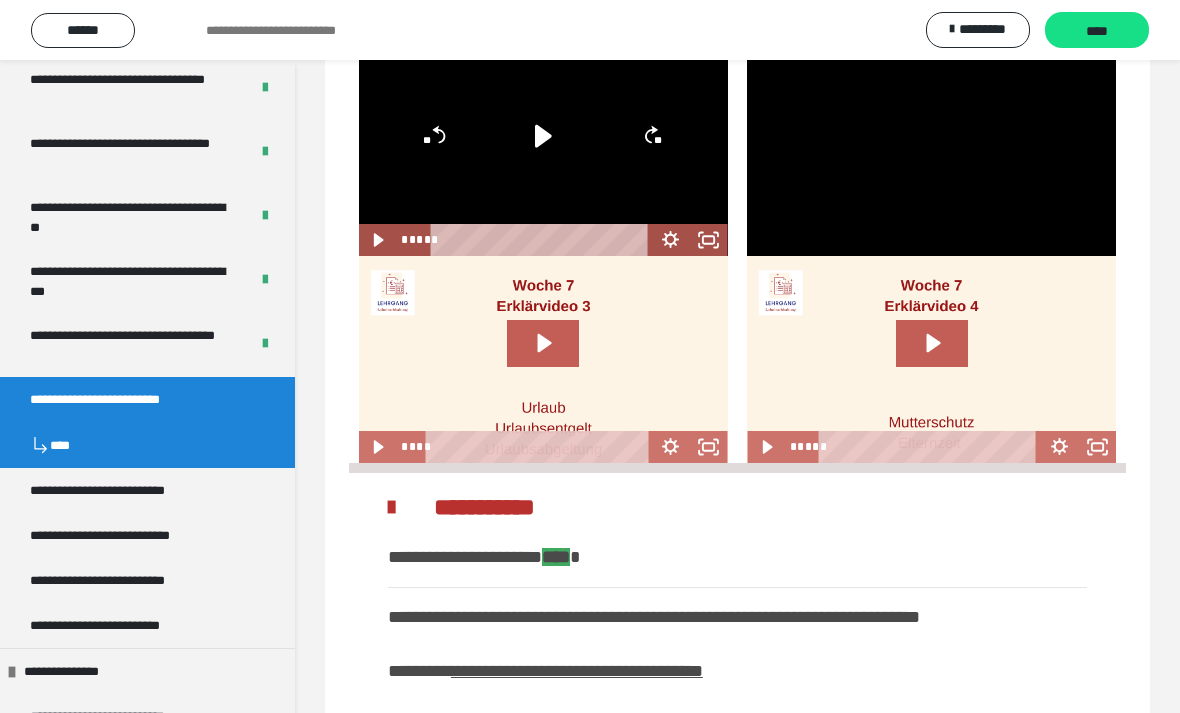 click 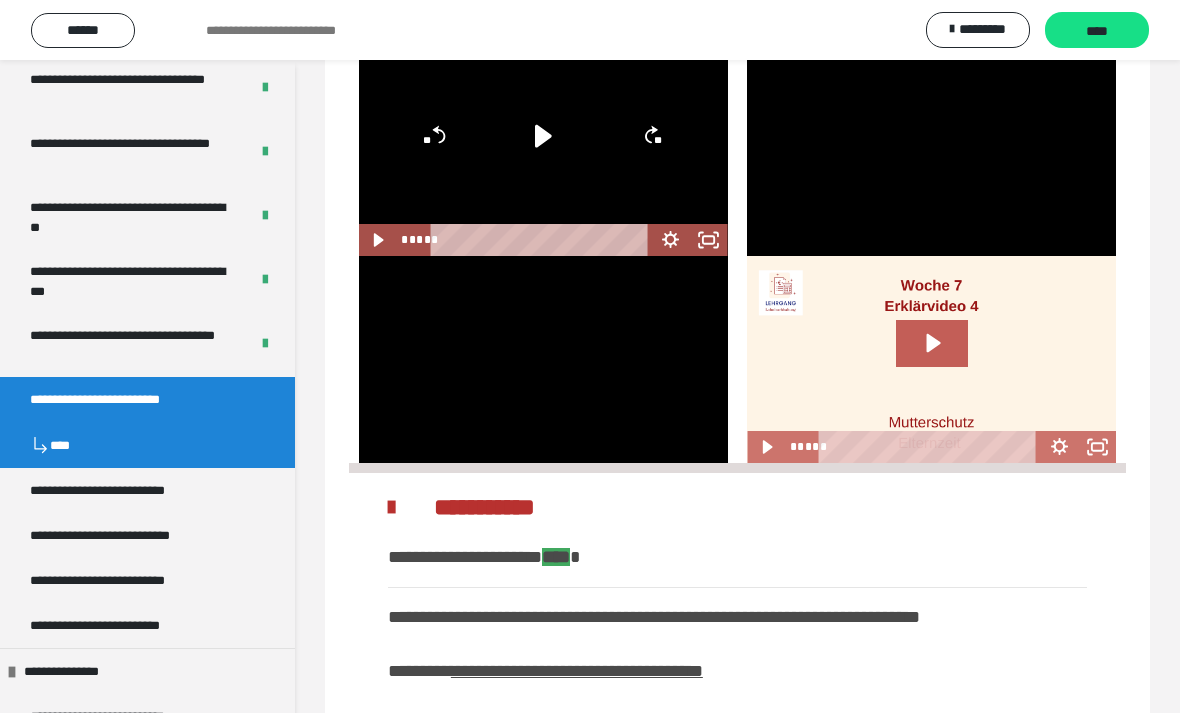 click at bounding box center [543, 360] 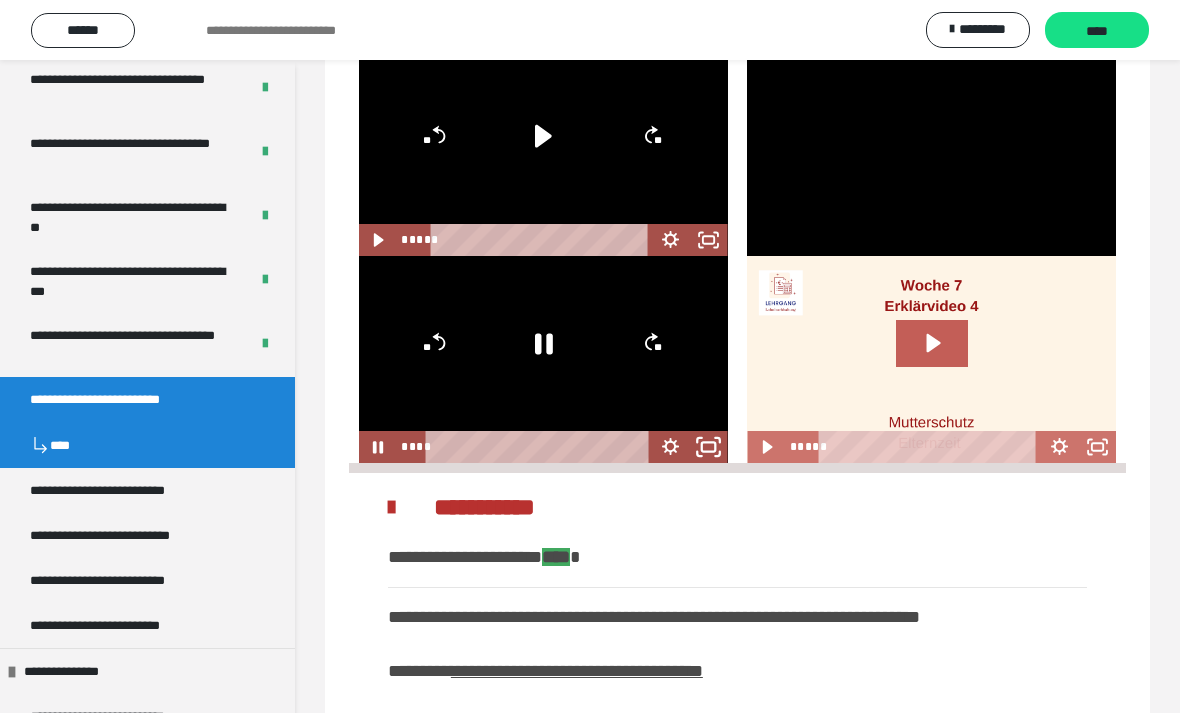 click 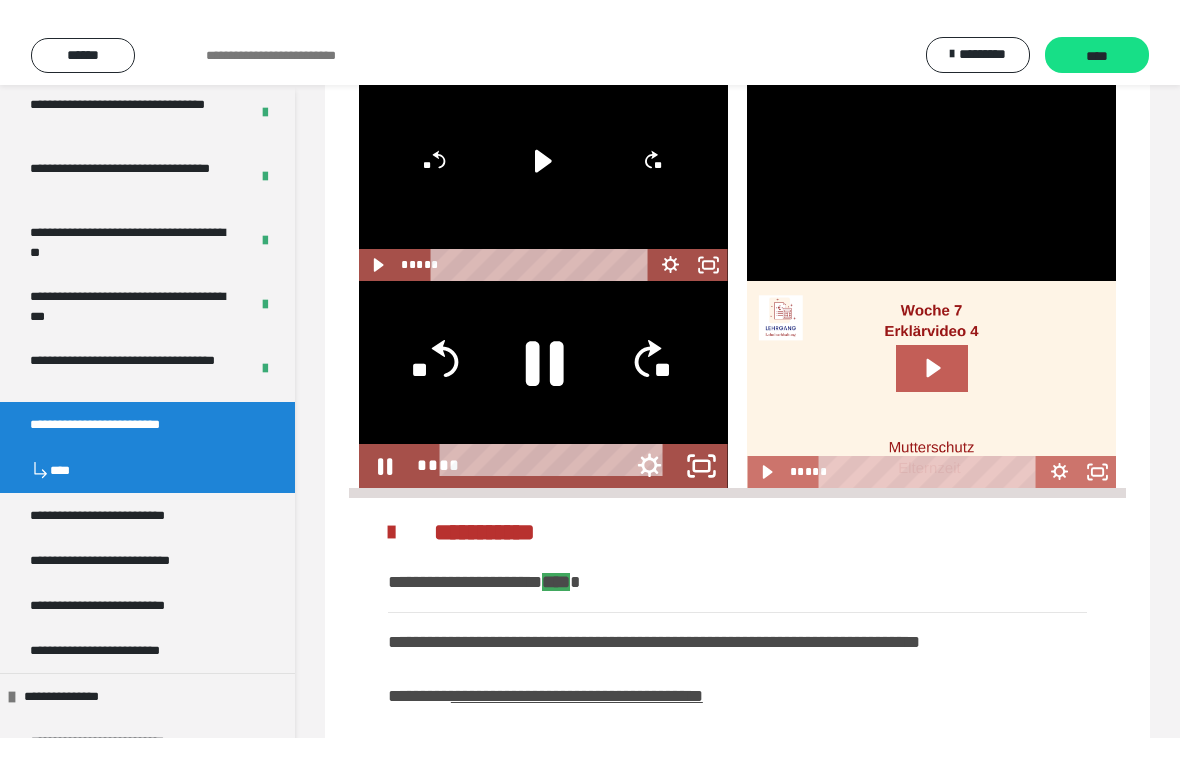 scroll, scrollTop: 24, scrollLeft: 0, axis: vertical 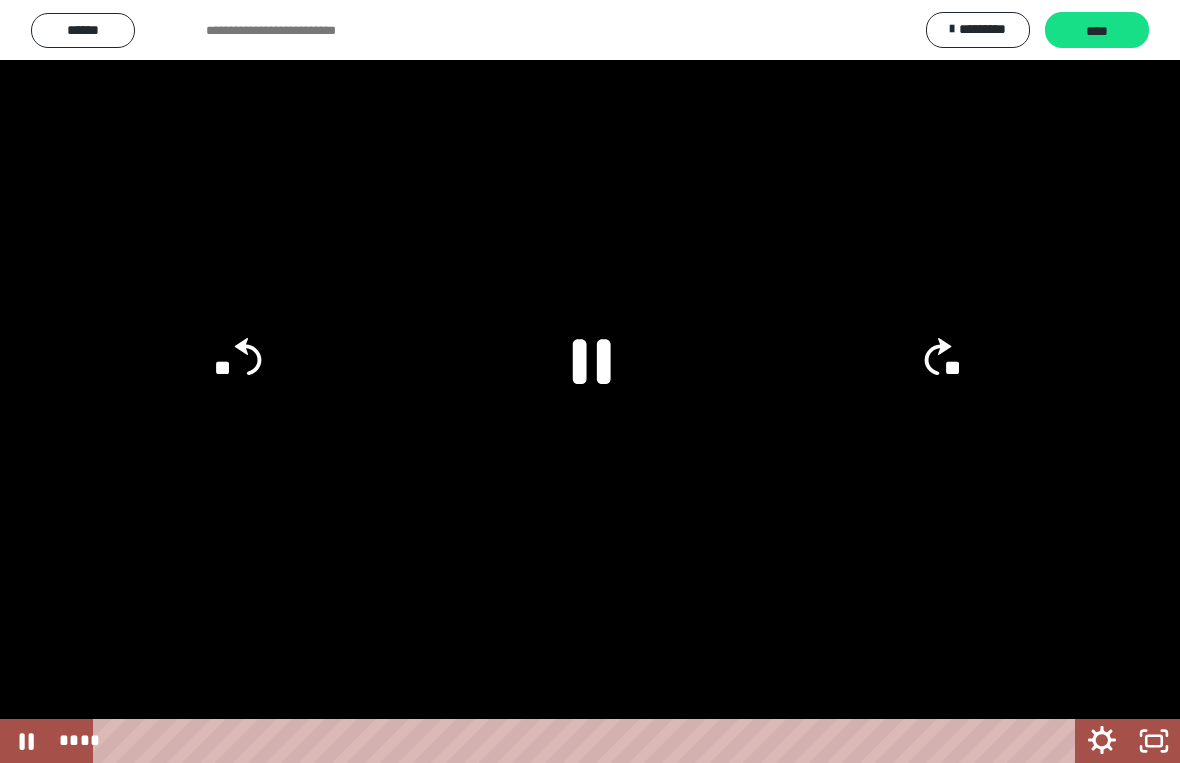 click 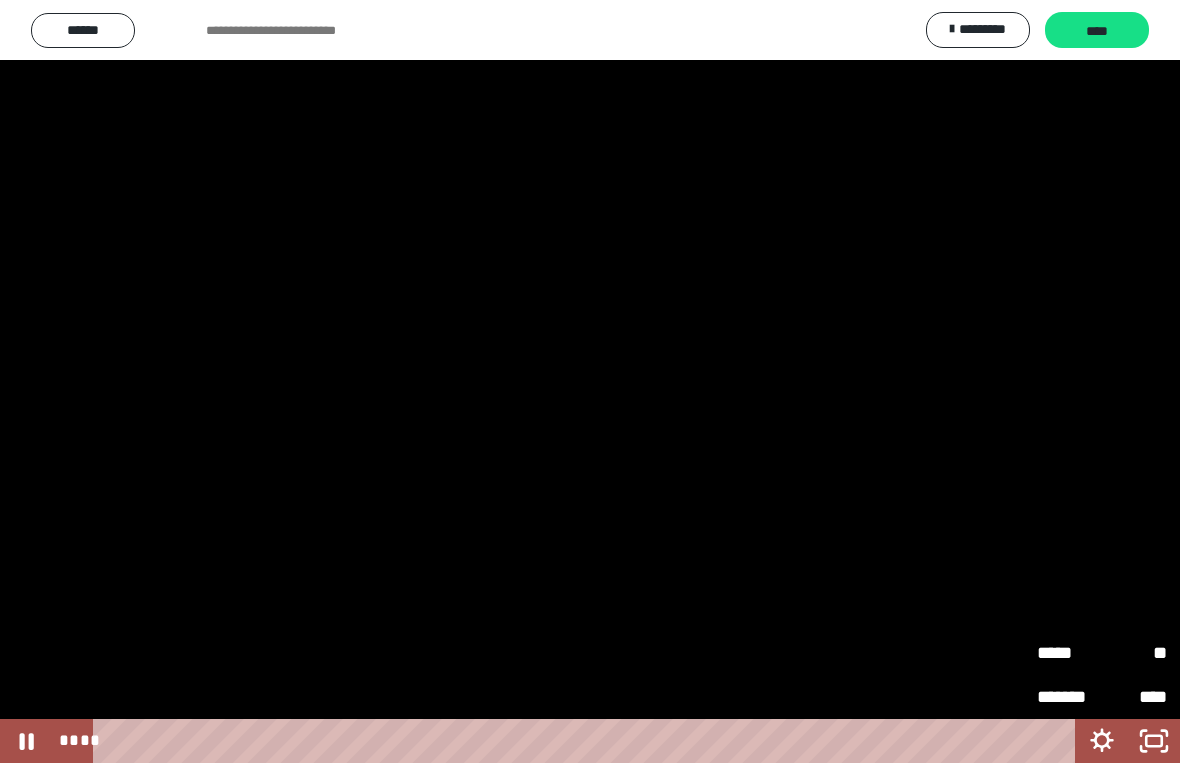 click on "*****" at bounding box center [1069, 653] 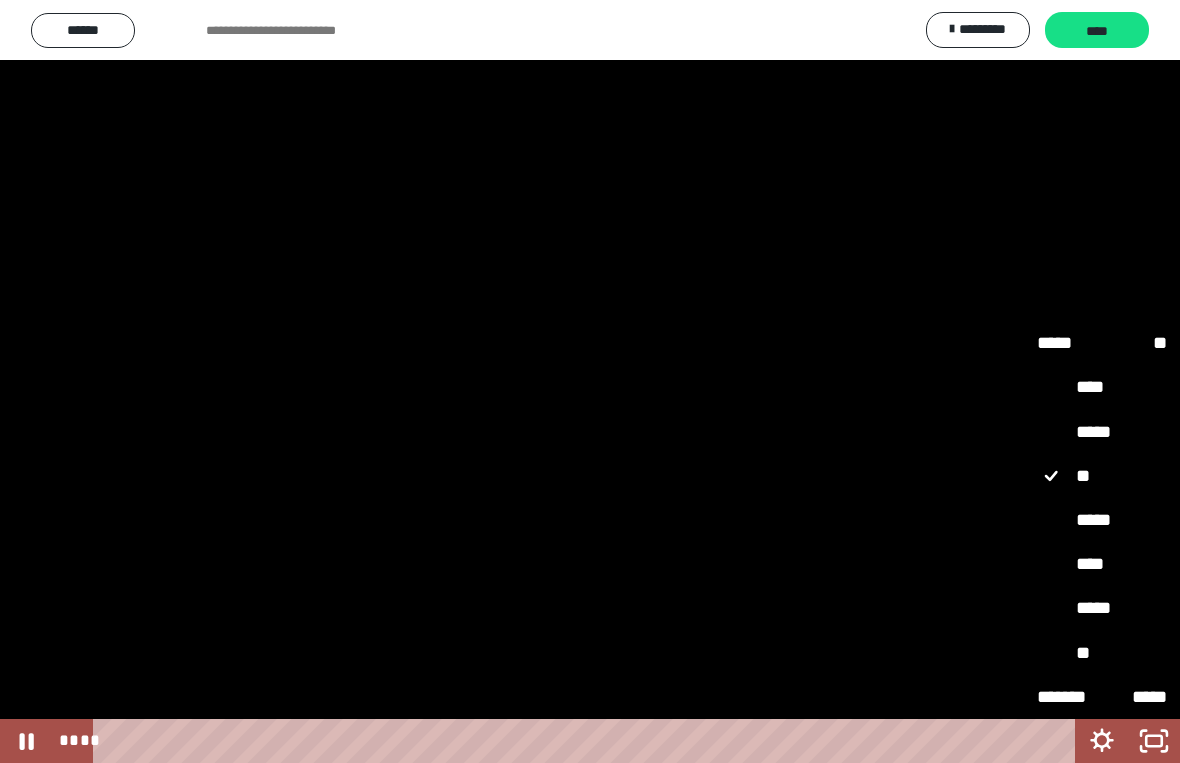 click on "*****" at bounding box center [1102, 608] 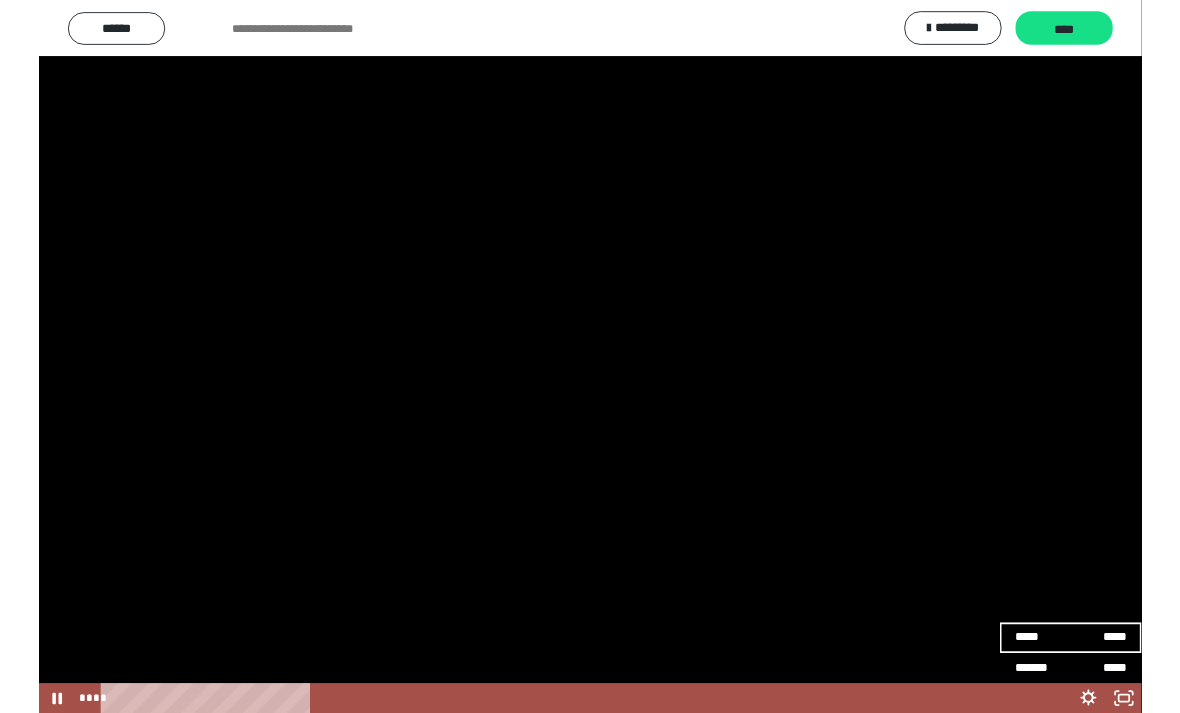 scroll, scrollTop: 1227, scrollLeft: 0, axis: vertical 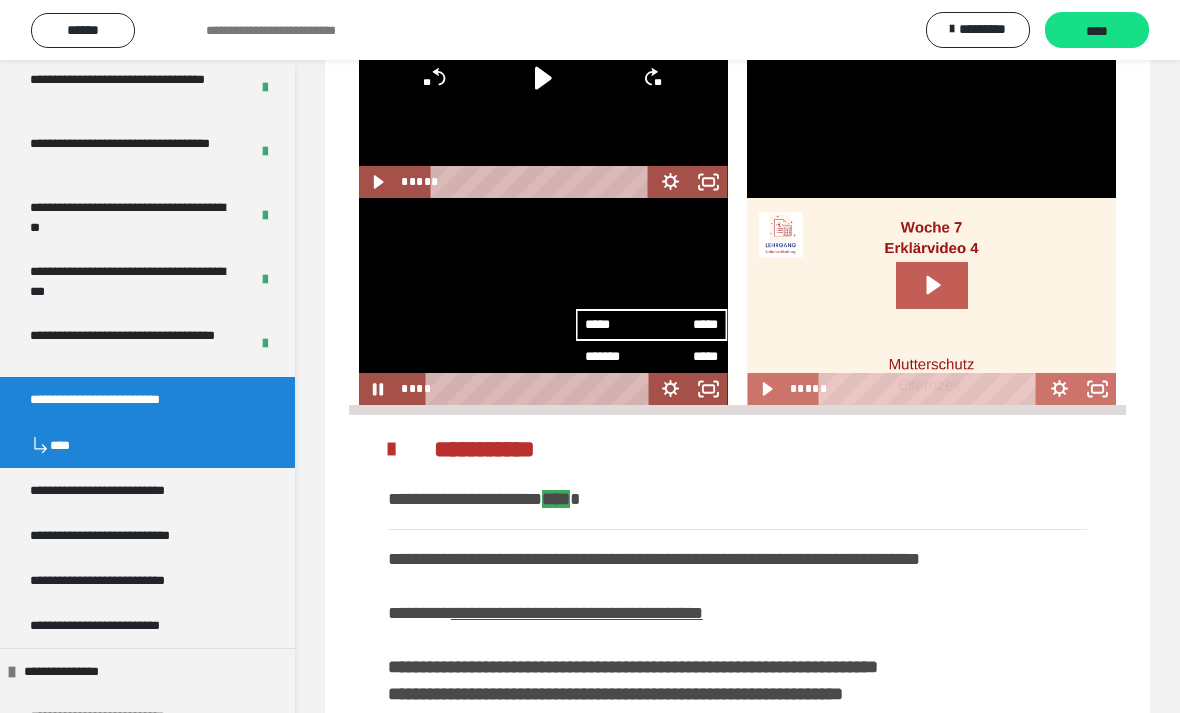 click 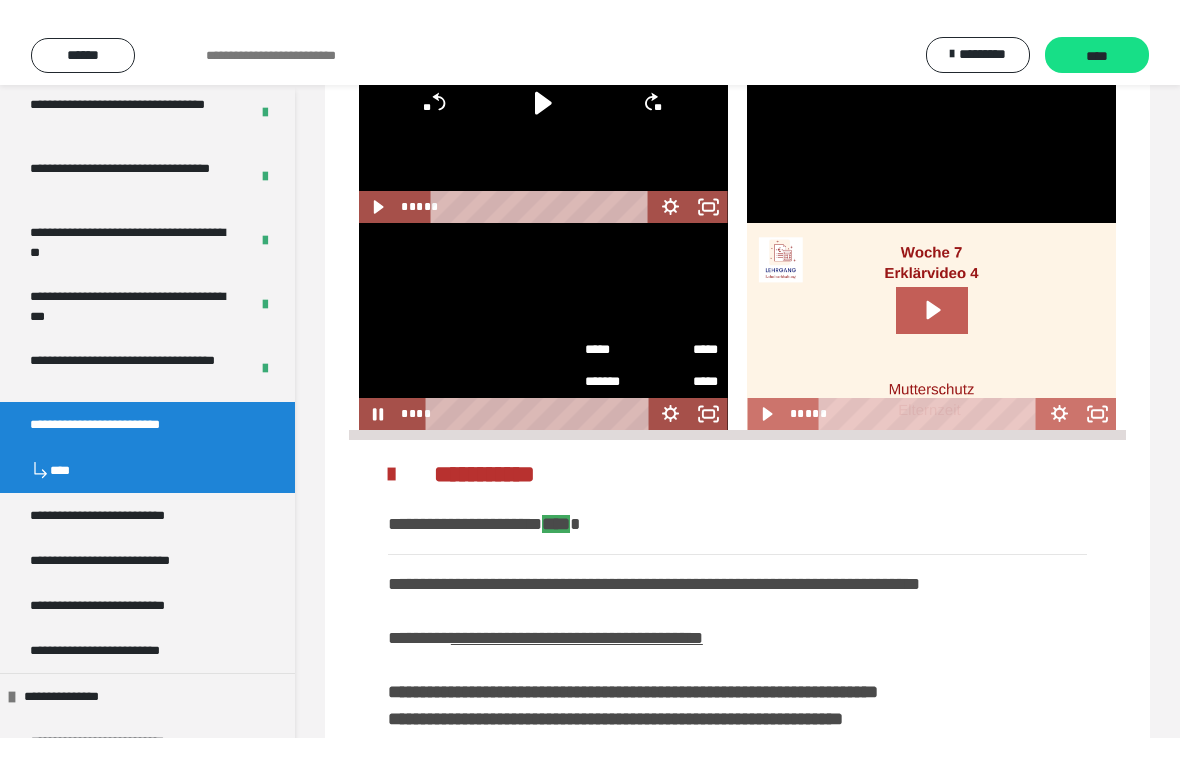 scroll, scrollTop: 24, scrollLeft: 0, axis: vertical 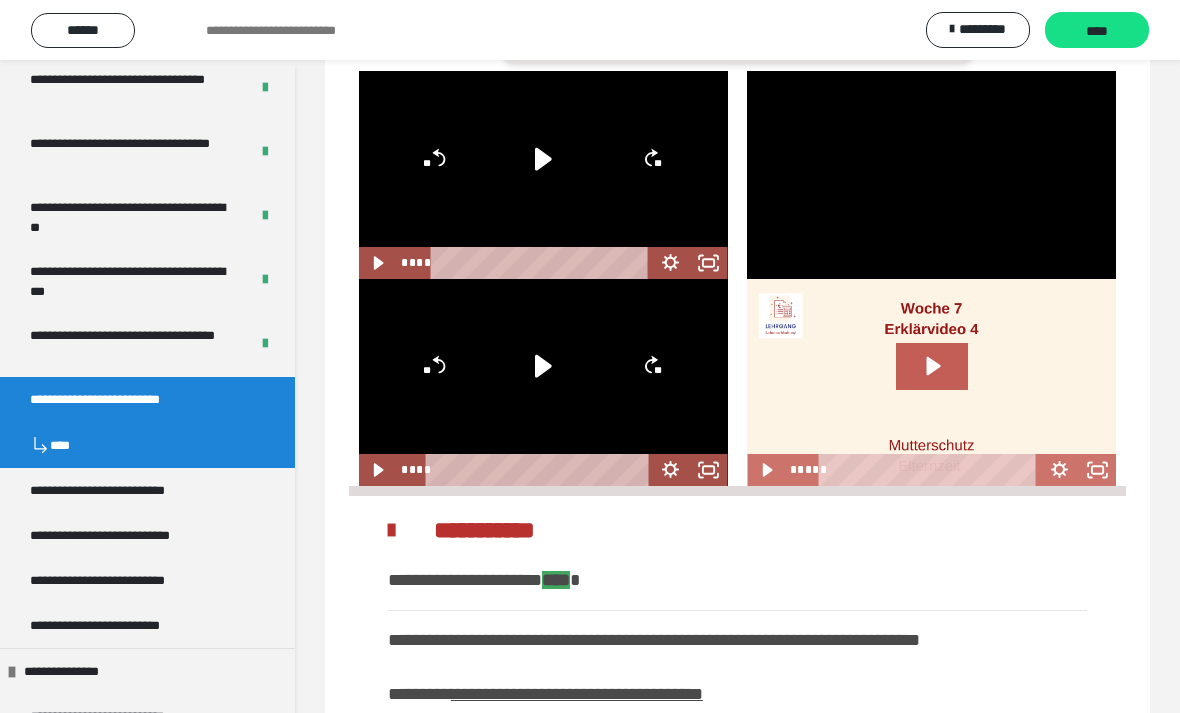 click at bounding box center (931, 175) 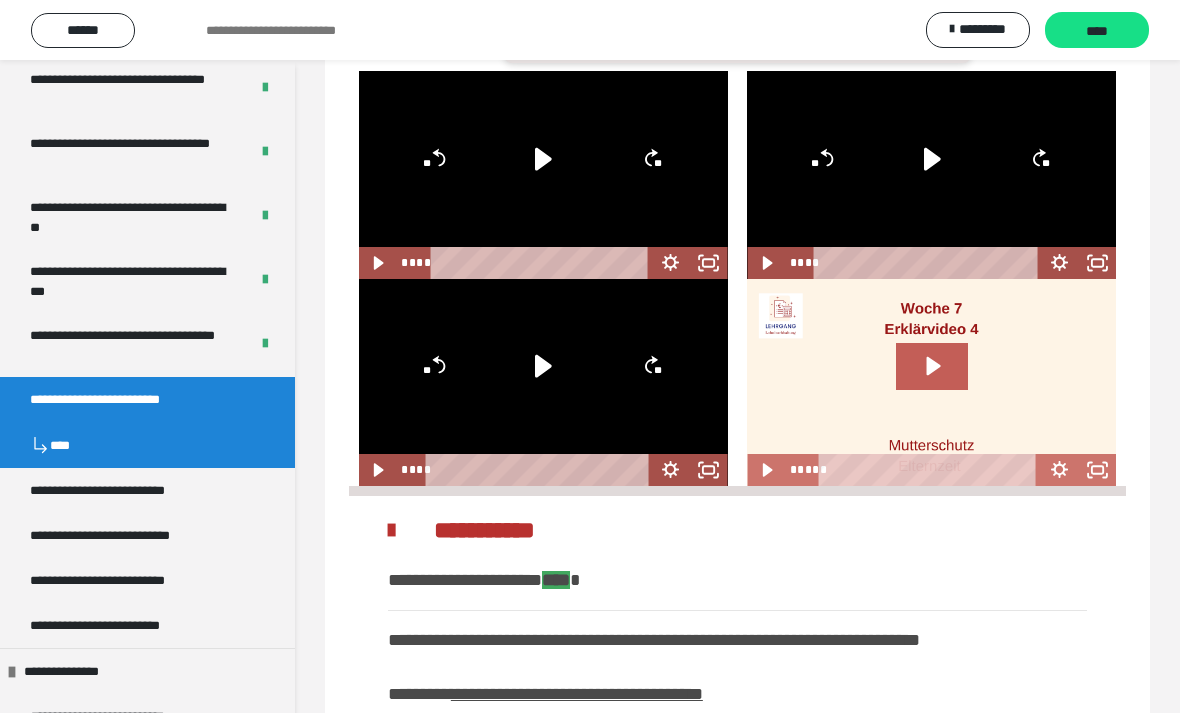 click 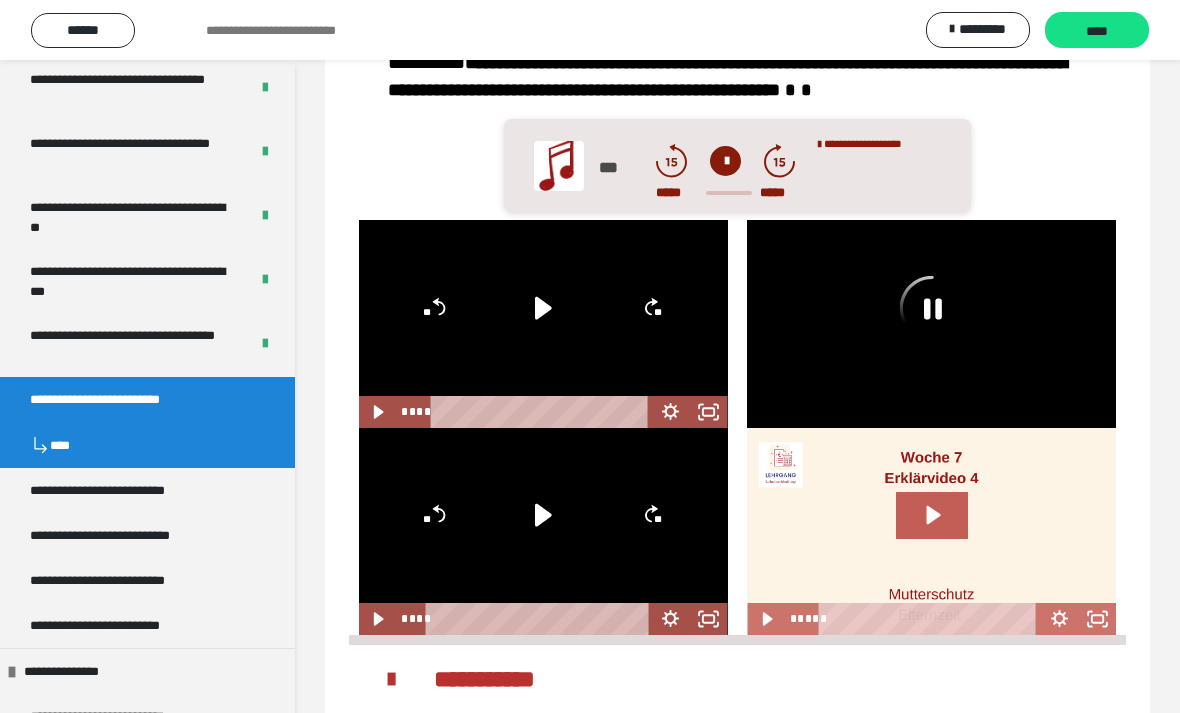 scroll, scrollTop: 1000, scrollLeft: 0, axis: vertical 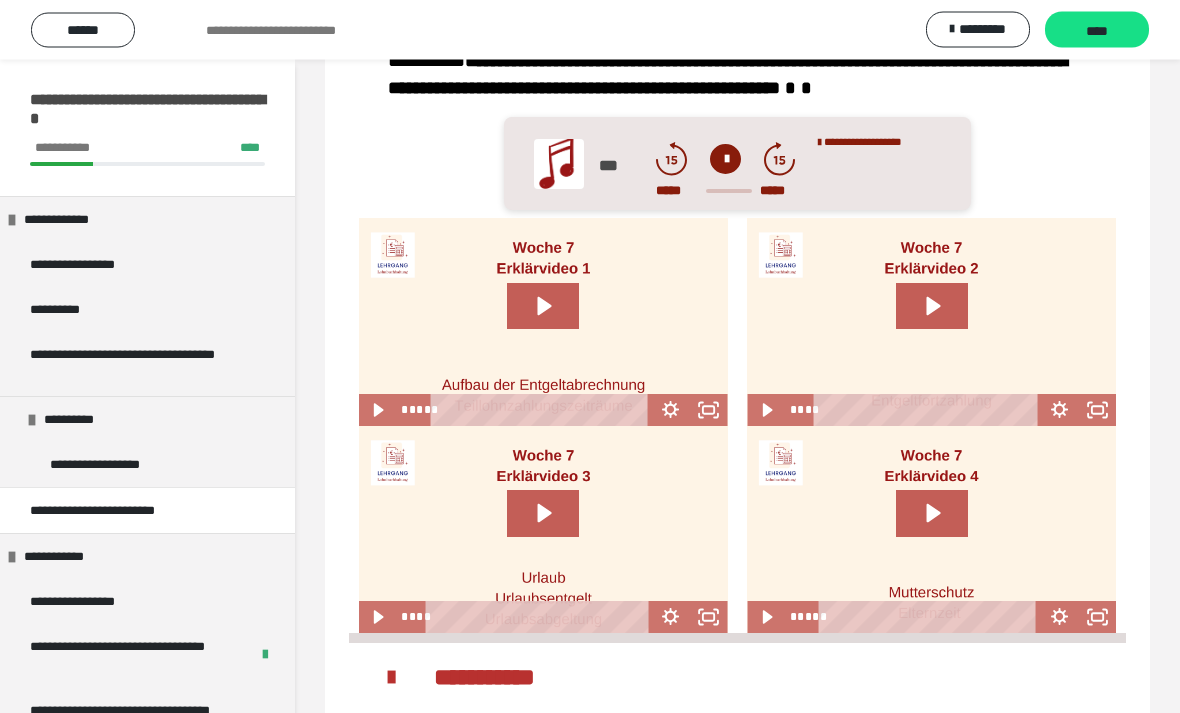 click 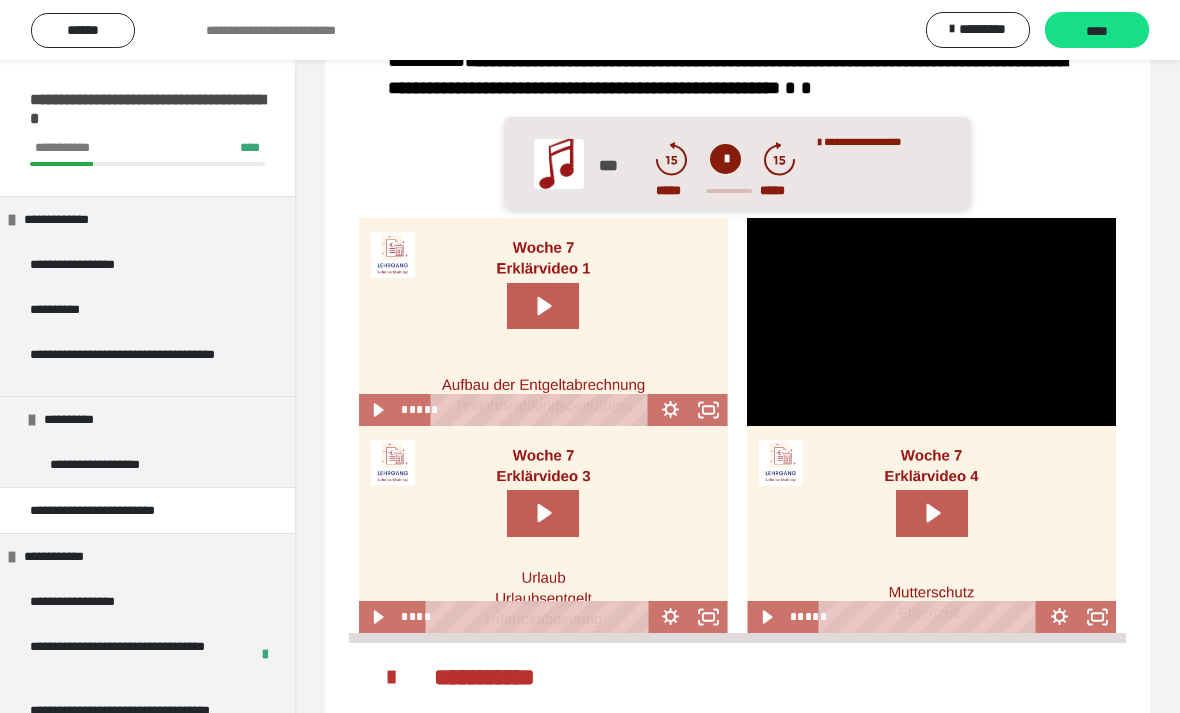 click 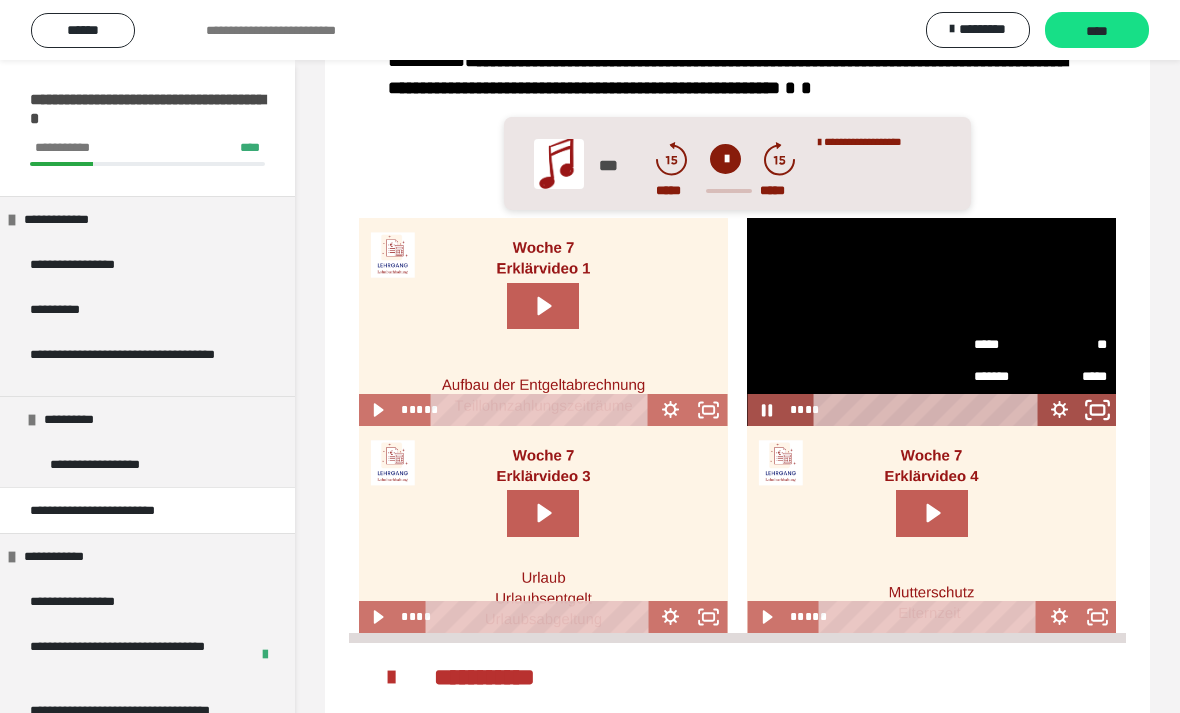 click 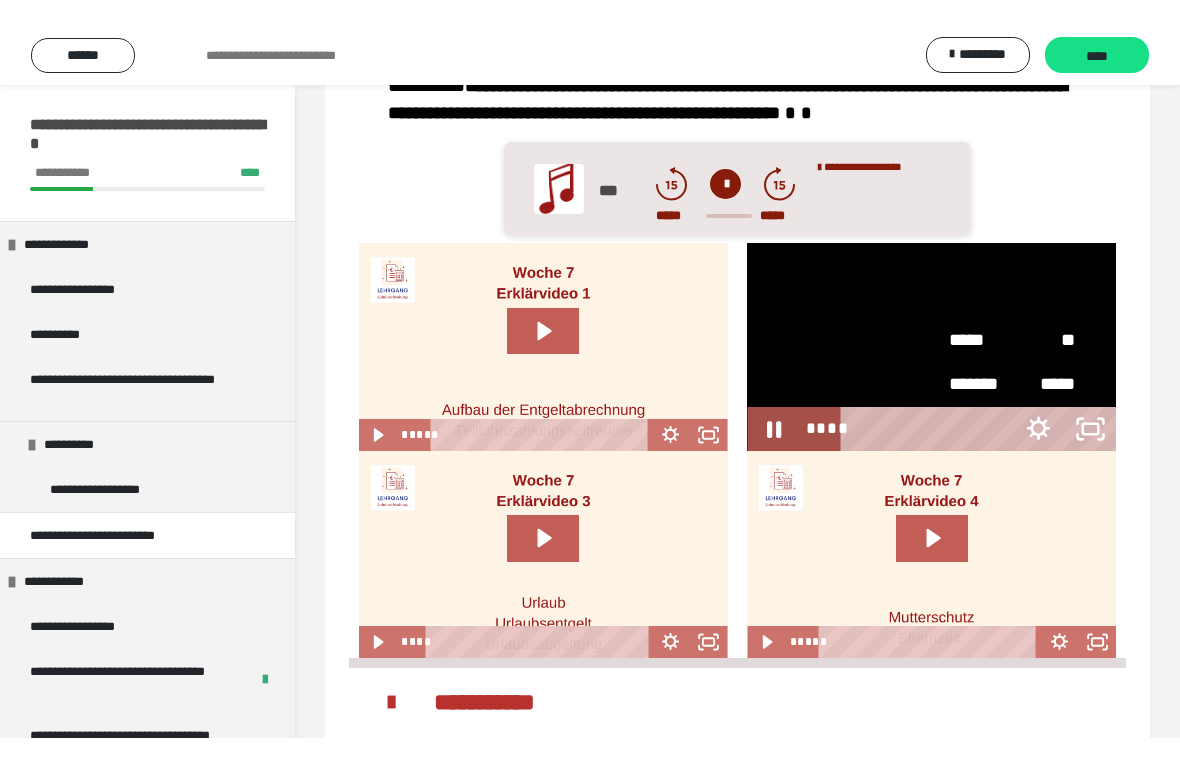 scroll, scrollTop: 24, scrollLeft: 0, axis: vertical 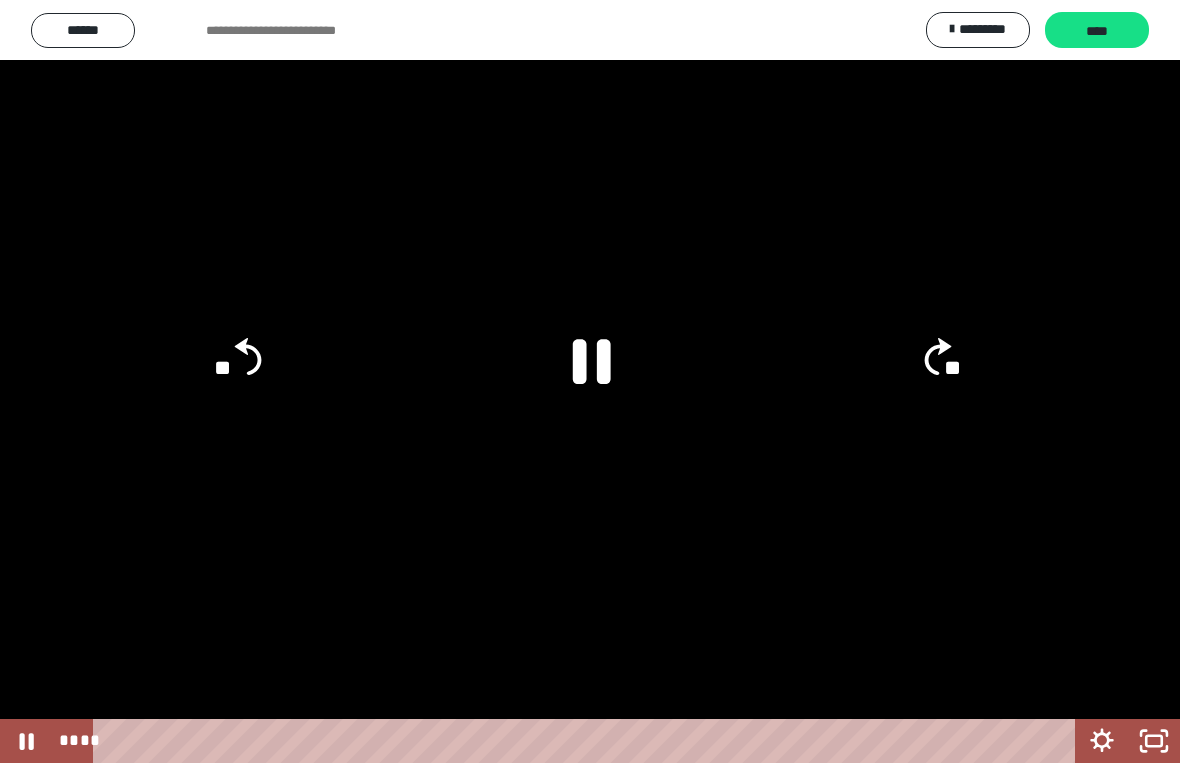 click 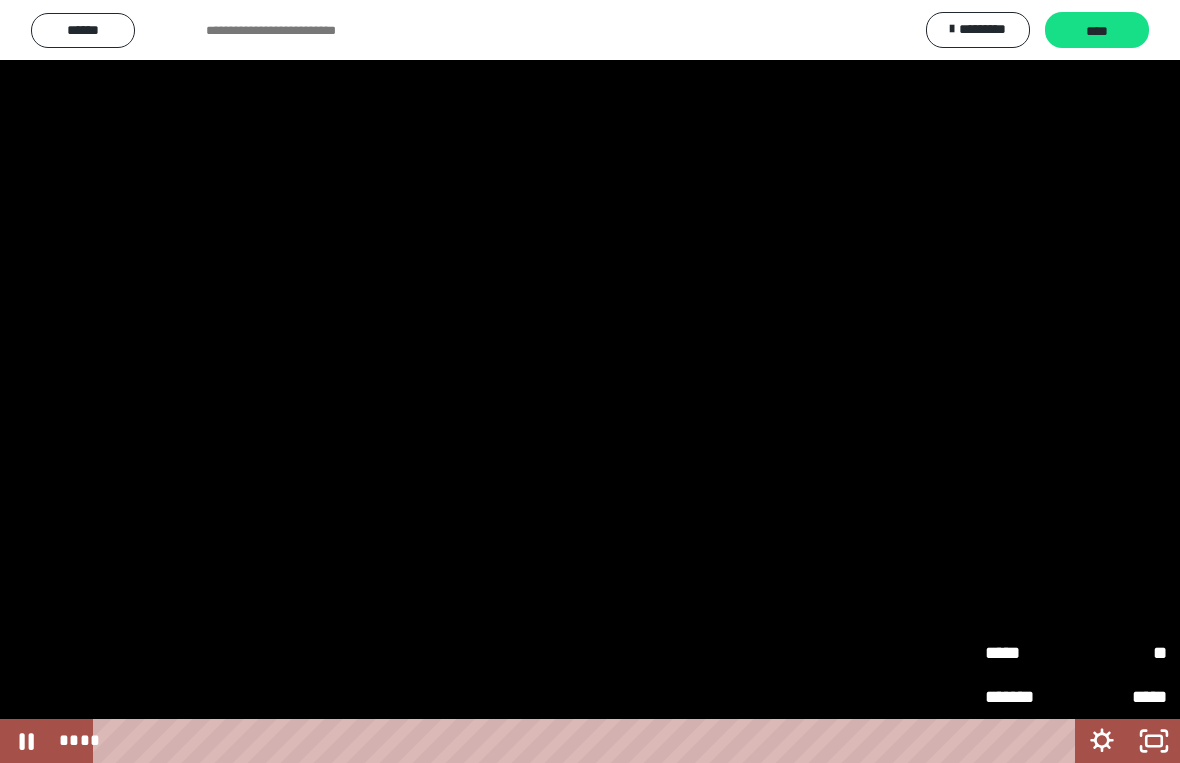 click on "*****" at bounding box center [1030, 653] 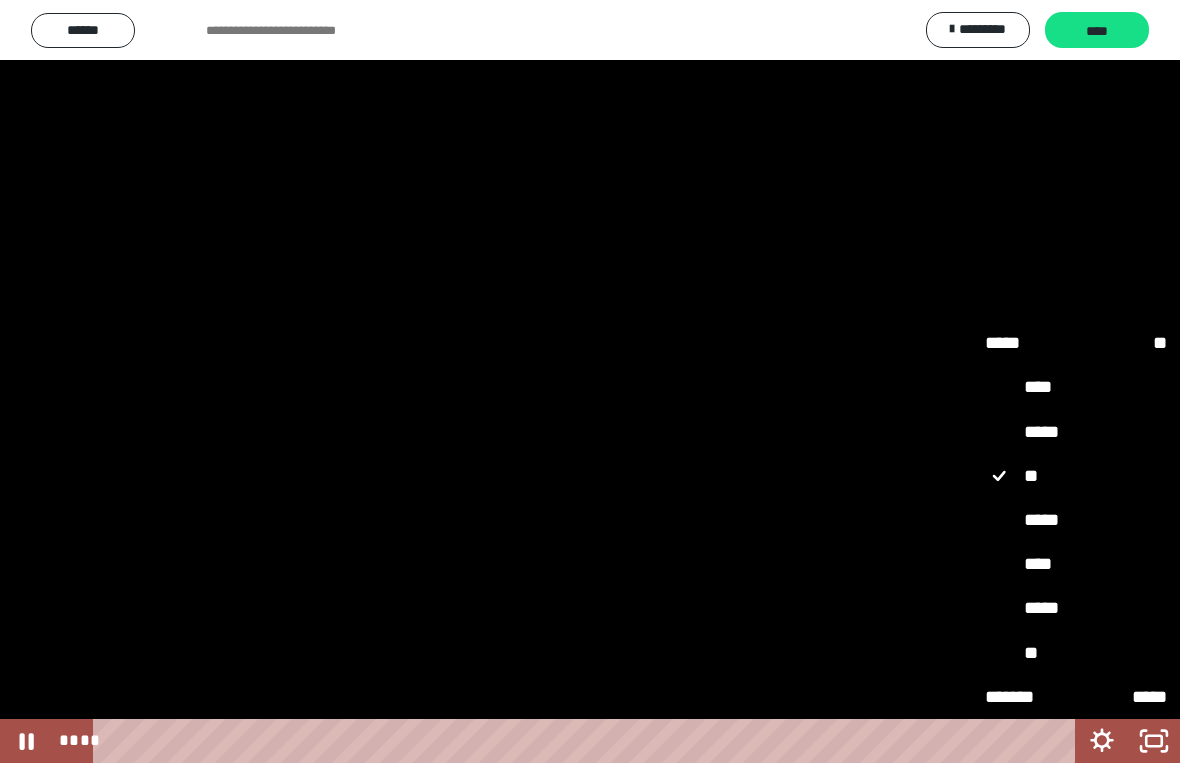 click on "*****" at bounding box center (1076, 608) 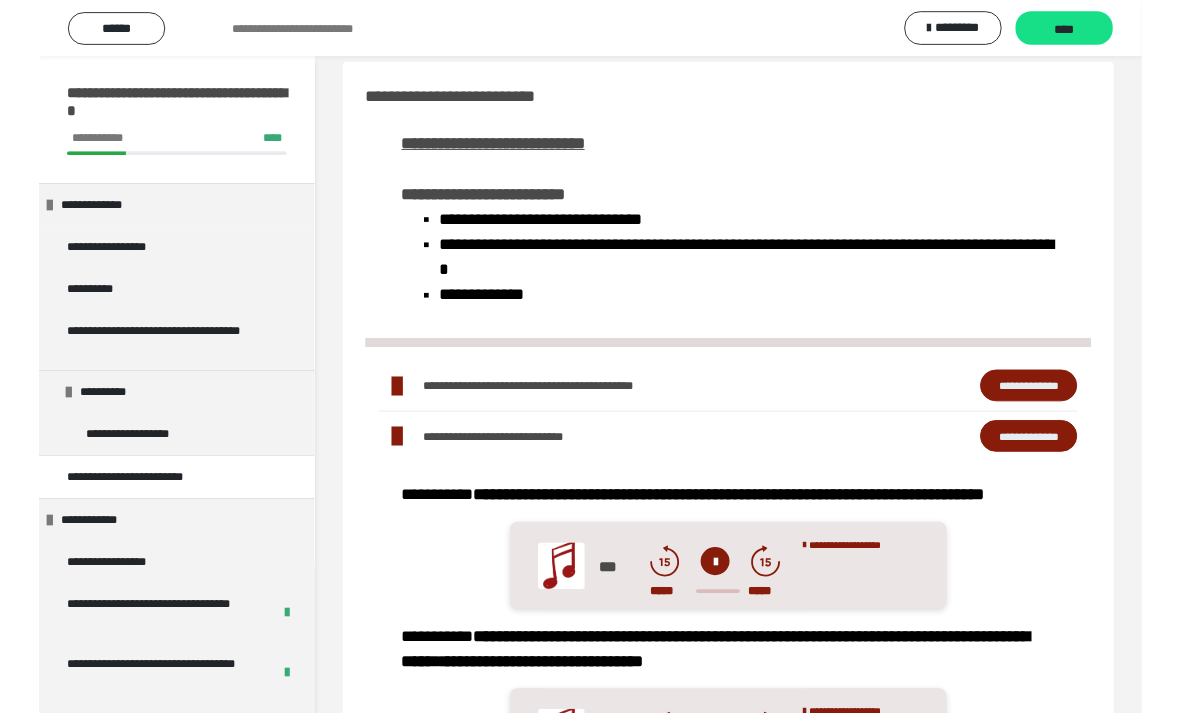 scroll, scrollTop: 1019, scrollLeft: 0, axis: vertical 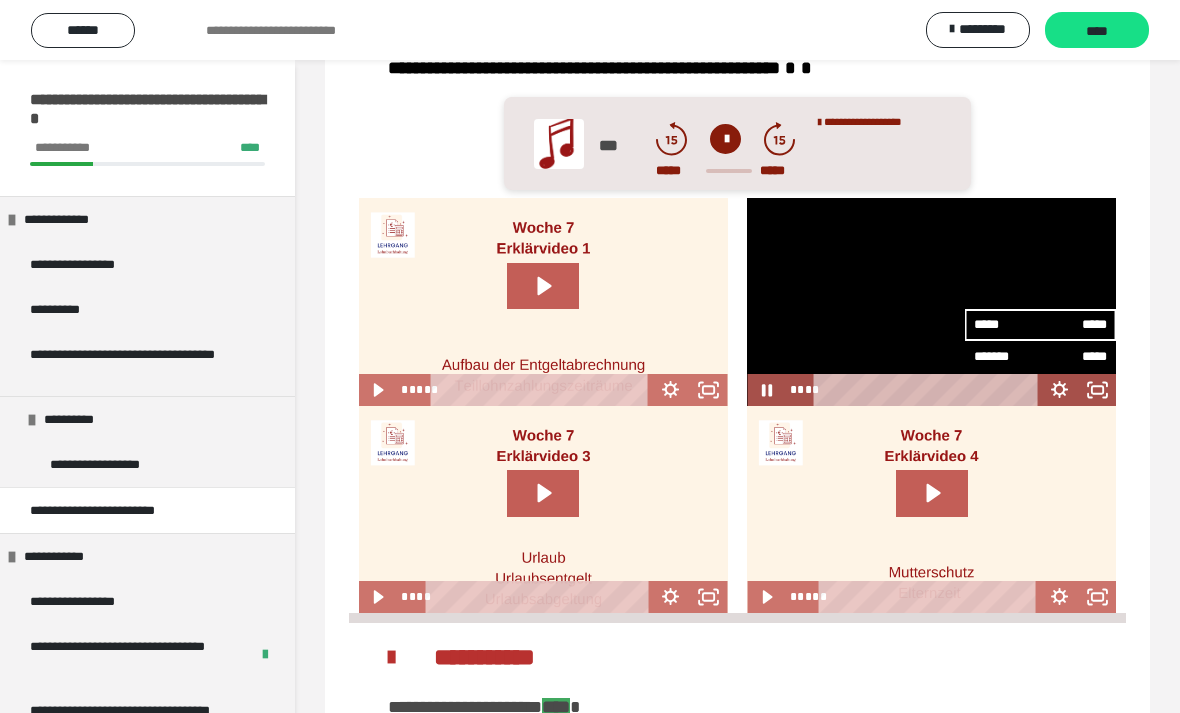 click 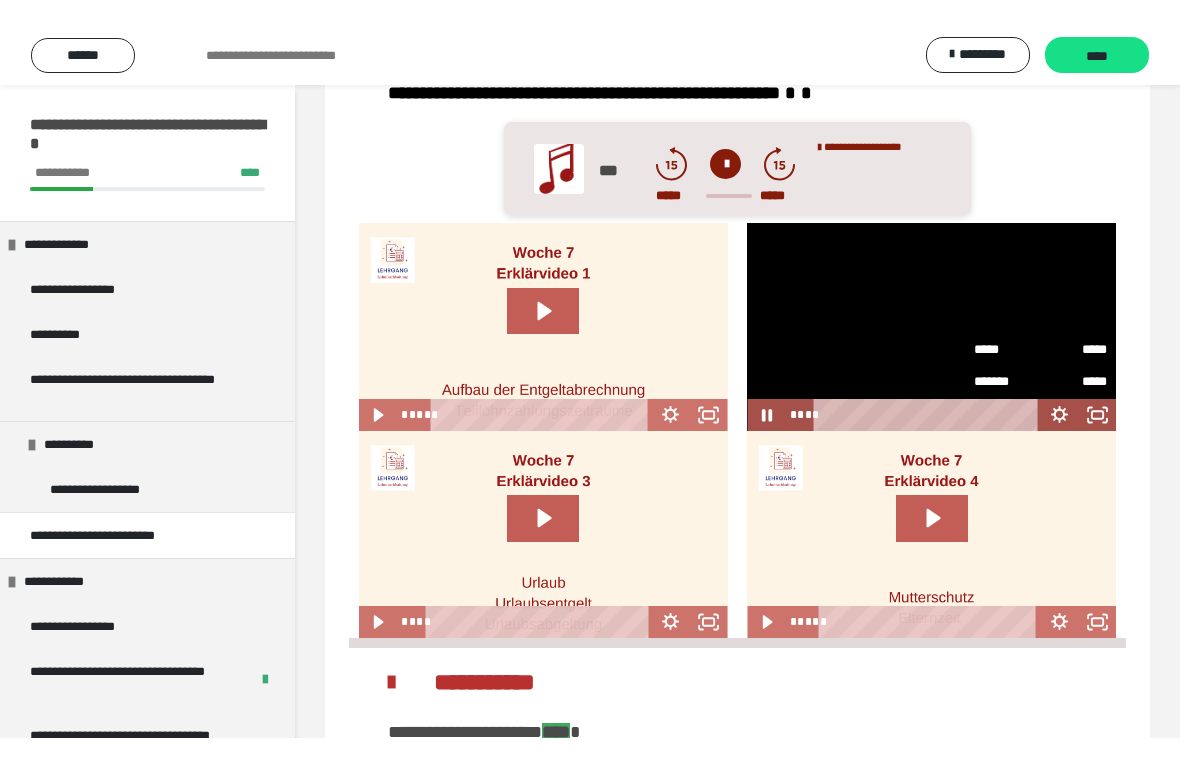scroll, scrollTop: 24, scrollLeft: 0, axis: vertical 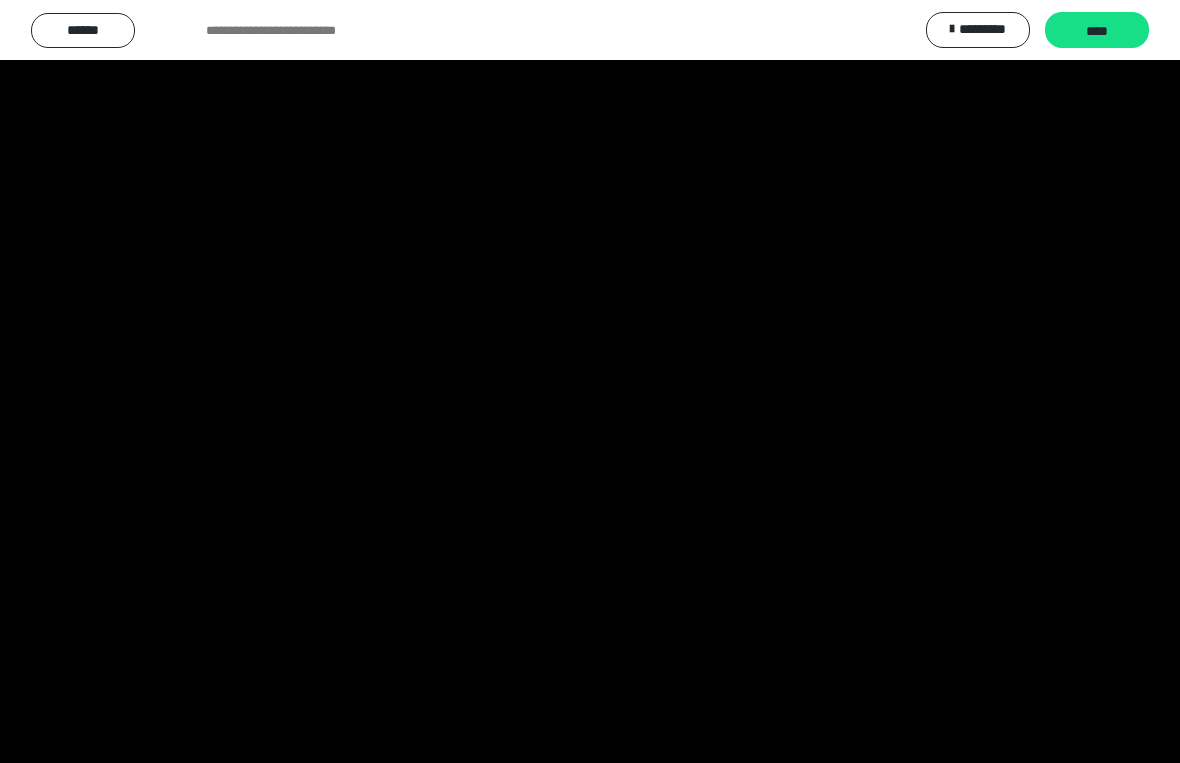 click at bounding box center [590, 381] 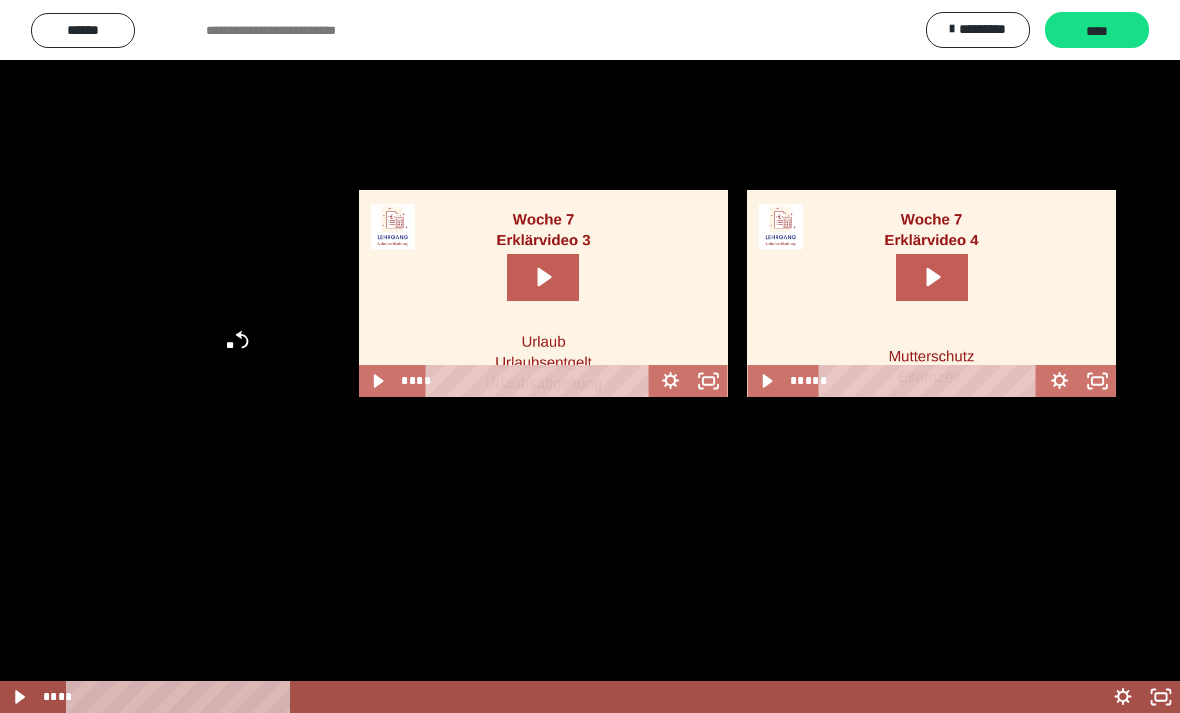 scroll, scrollTop: 1266, scrollLeft: 0, axis: vertical 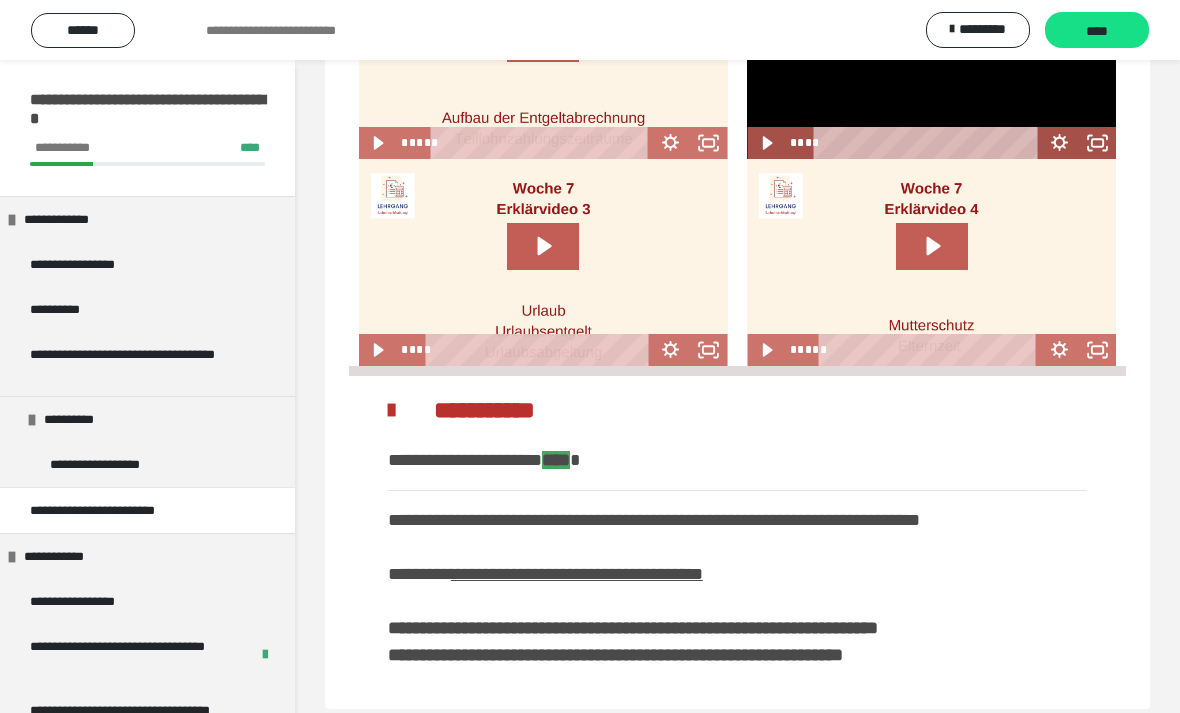 click 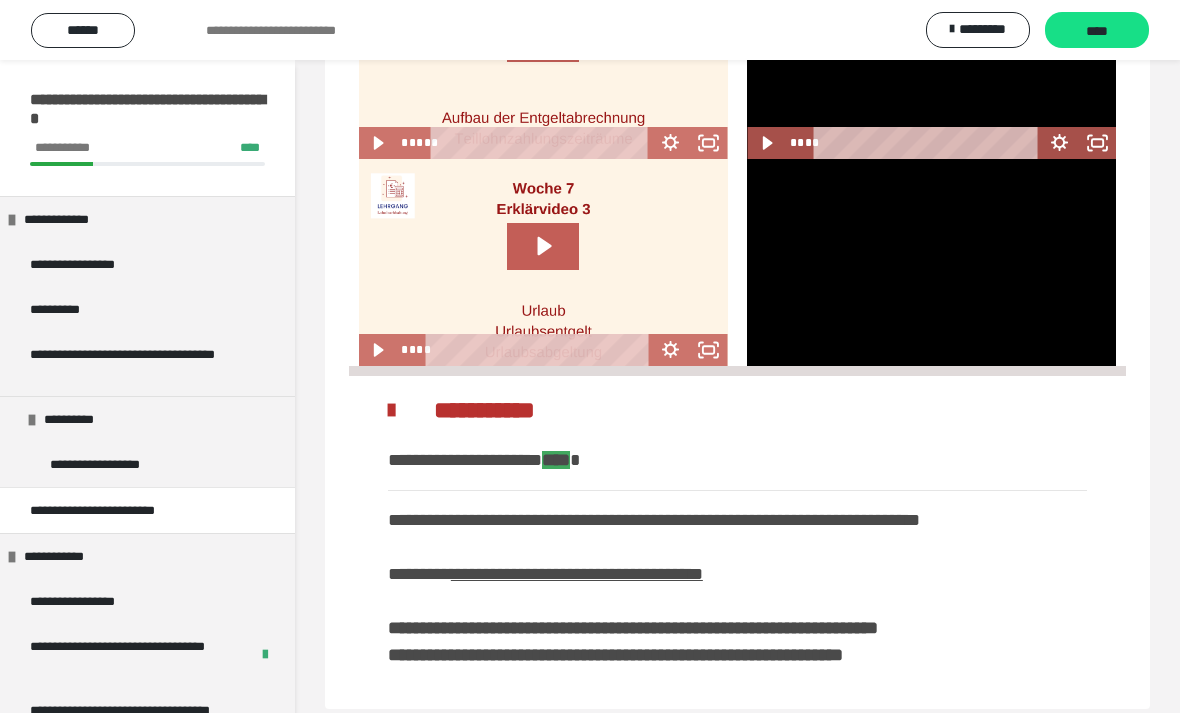 click at bounding box center [931, 263] 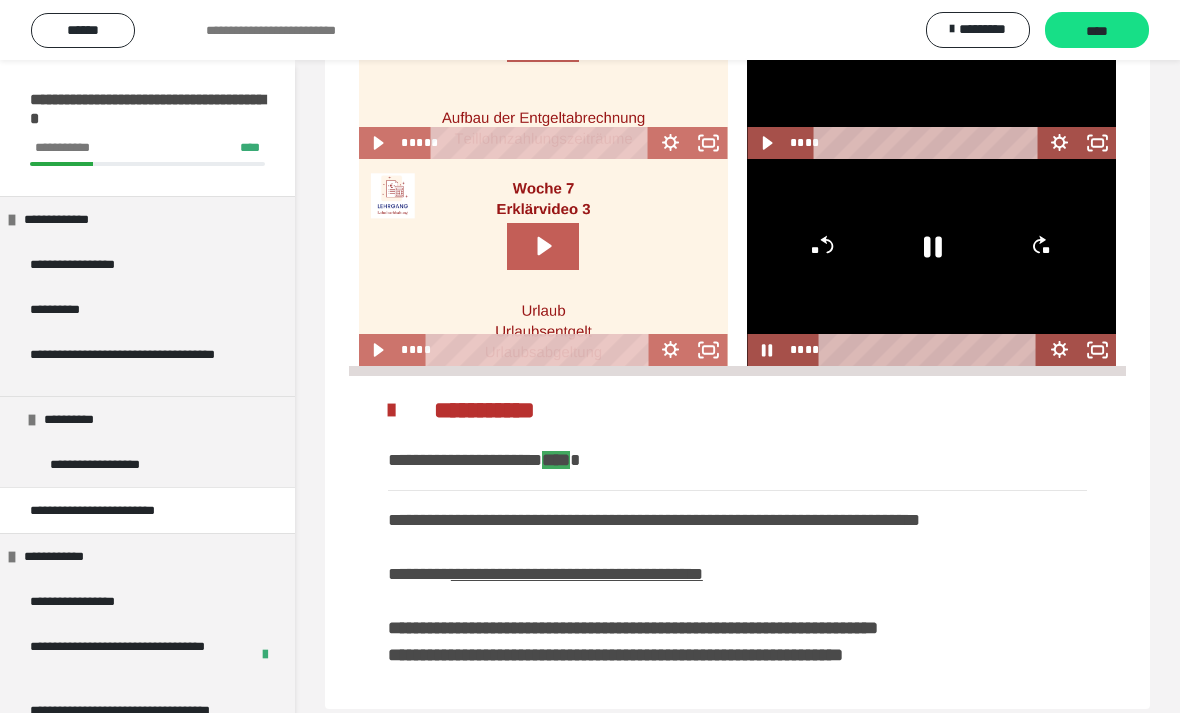 click 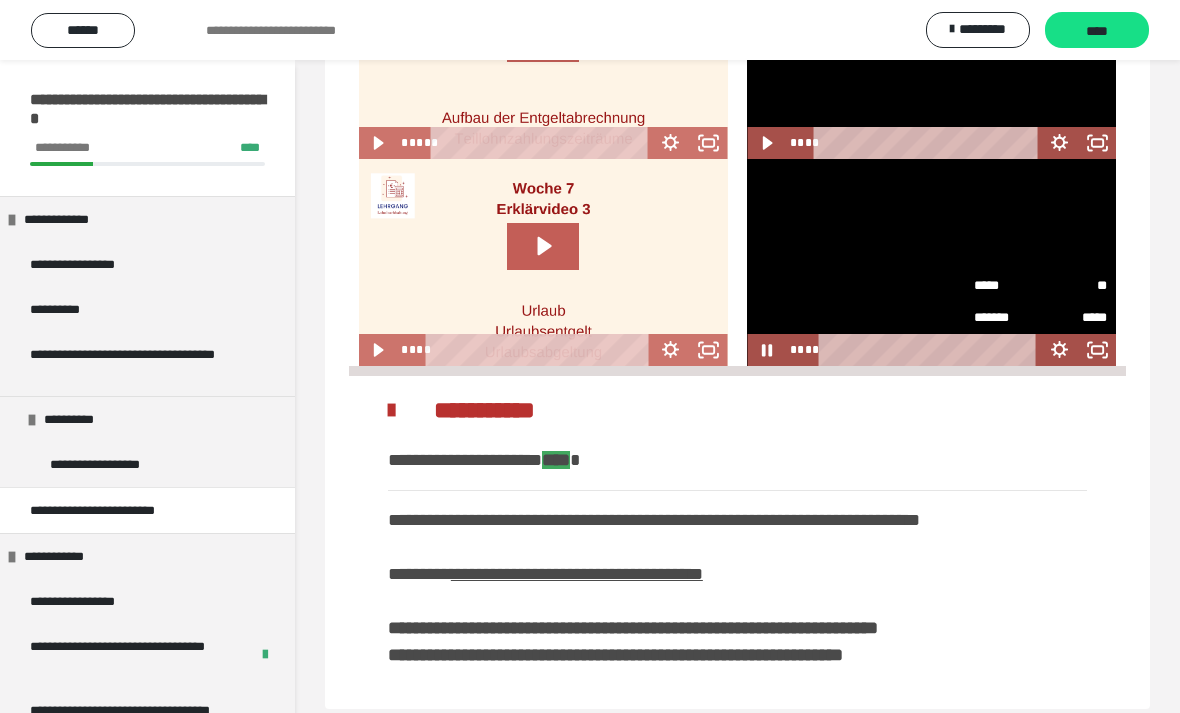 click on "*****" at bounding box center (1007, 286) 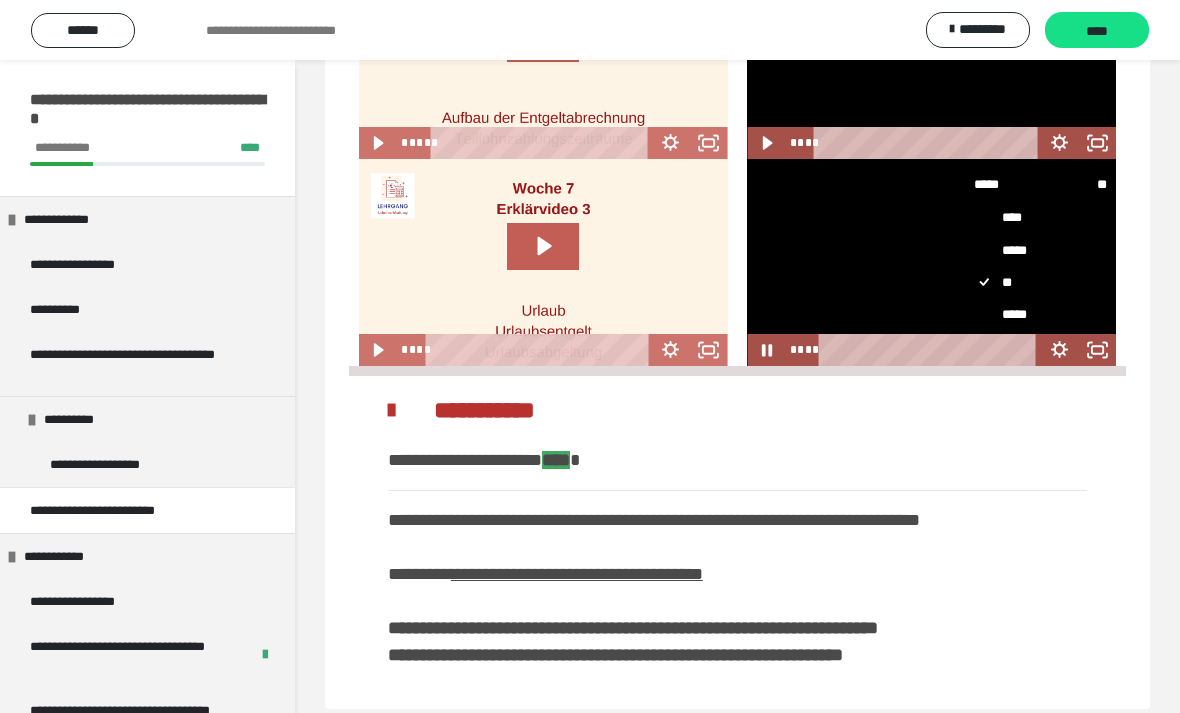 click on "*****" at bounding box center (1040, 314) 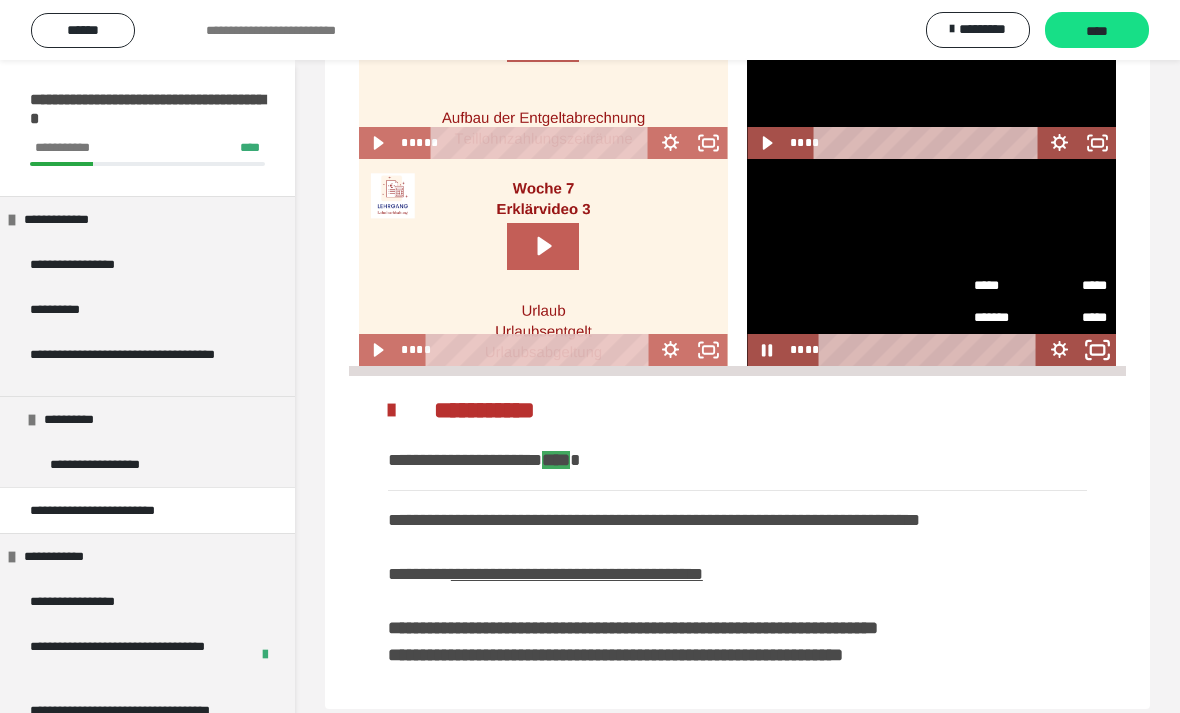 click 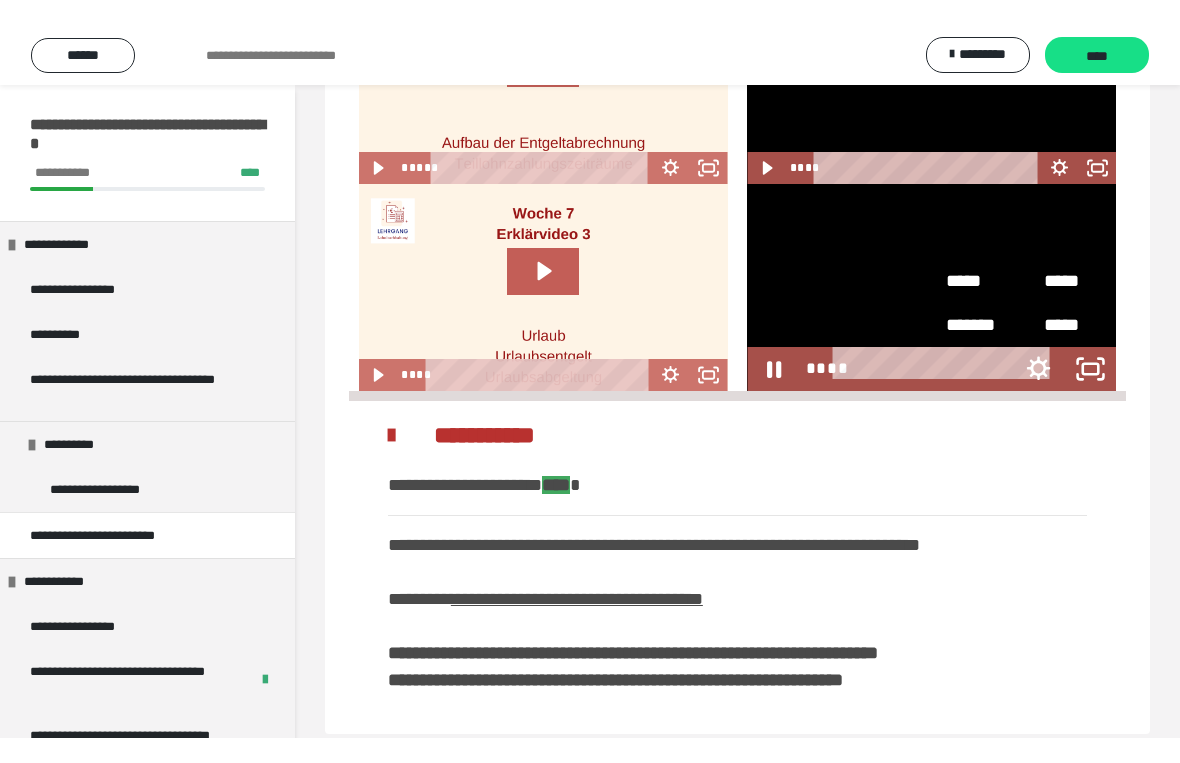scroll, scrollTop: 24, scrollLeft: 0, axis: vertical 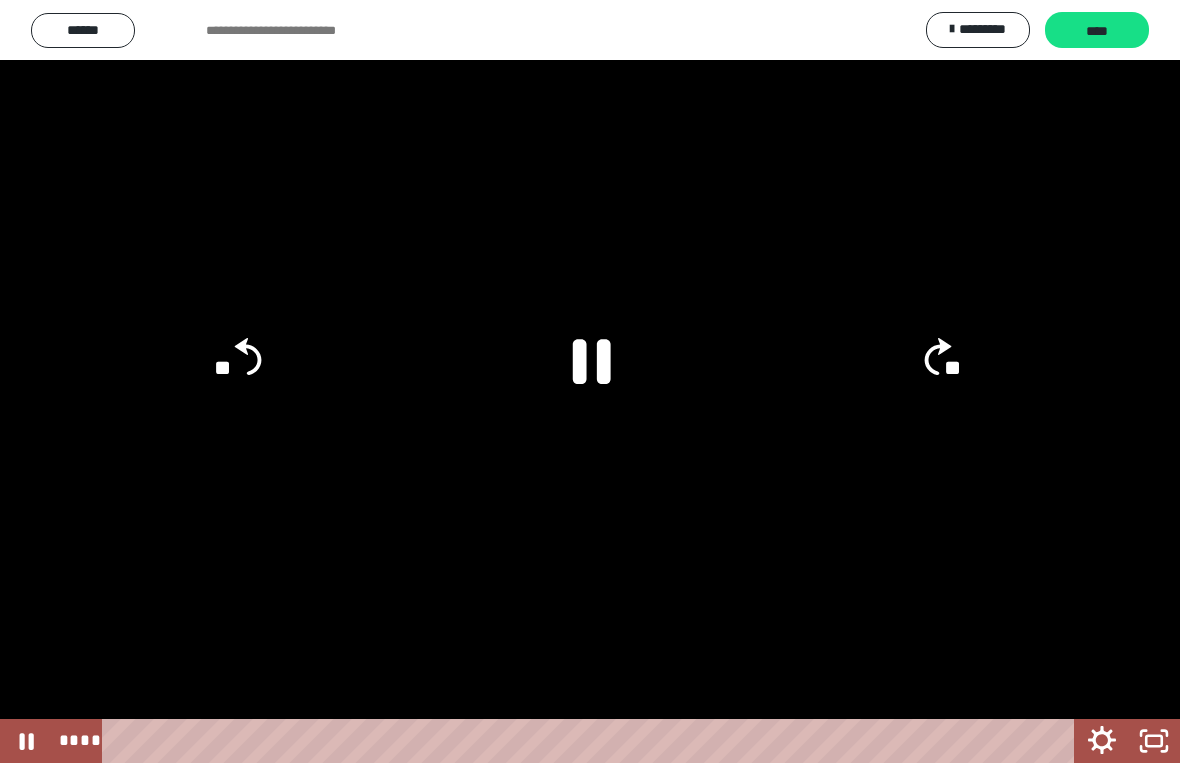 click 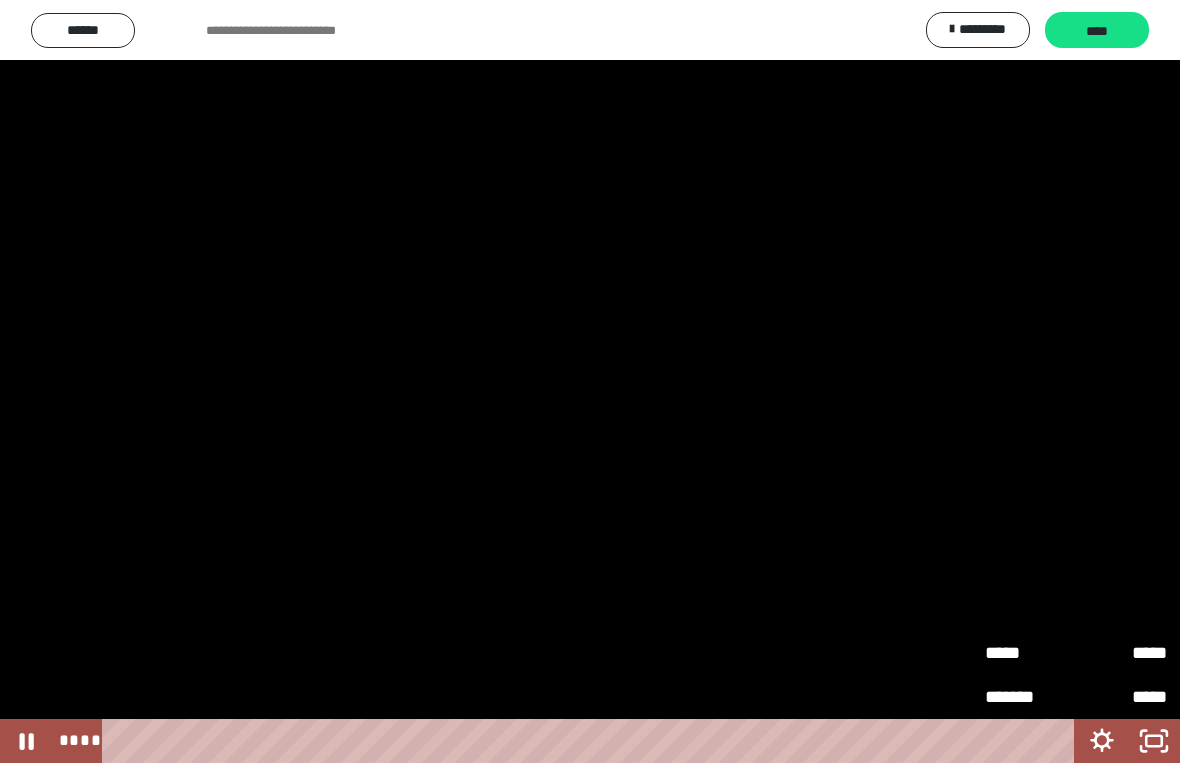 click on "*****" at bounding box center (1030, 653) 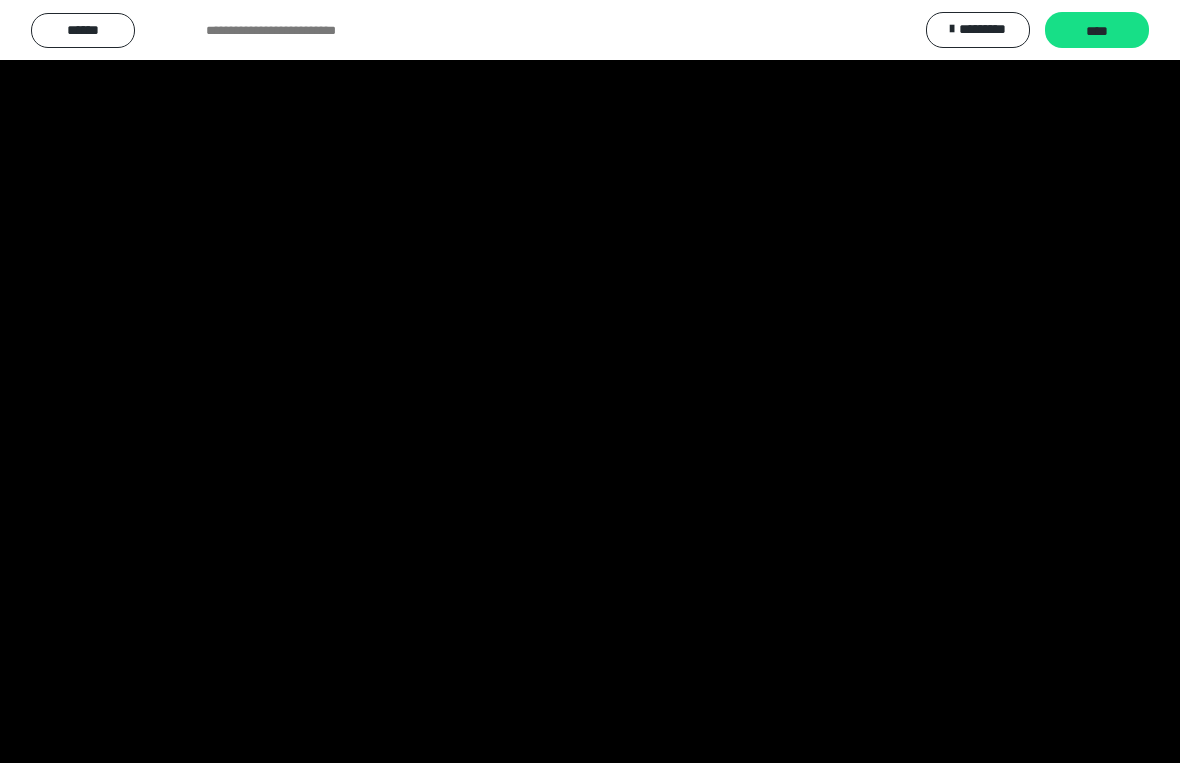 click at bounding box center [590, 381] 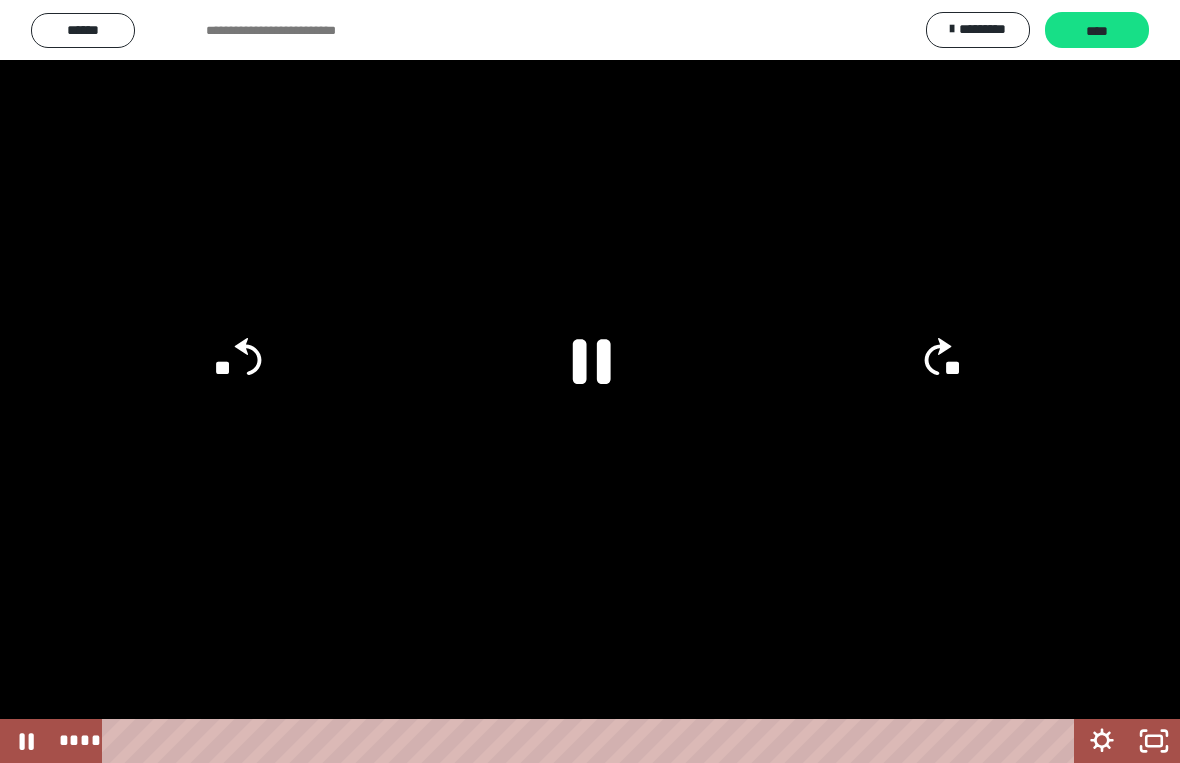 click 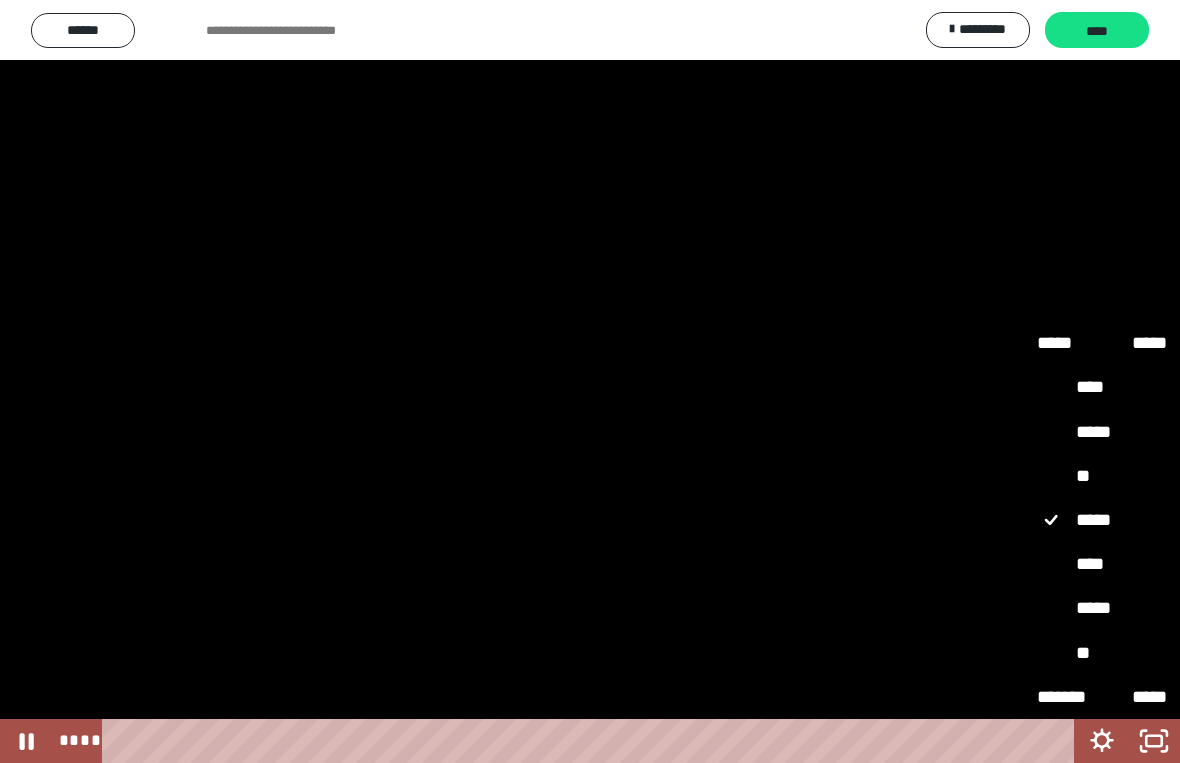 click on "*****" at bounding box center (1102, 608) 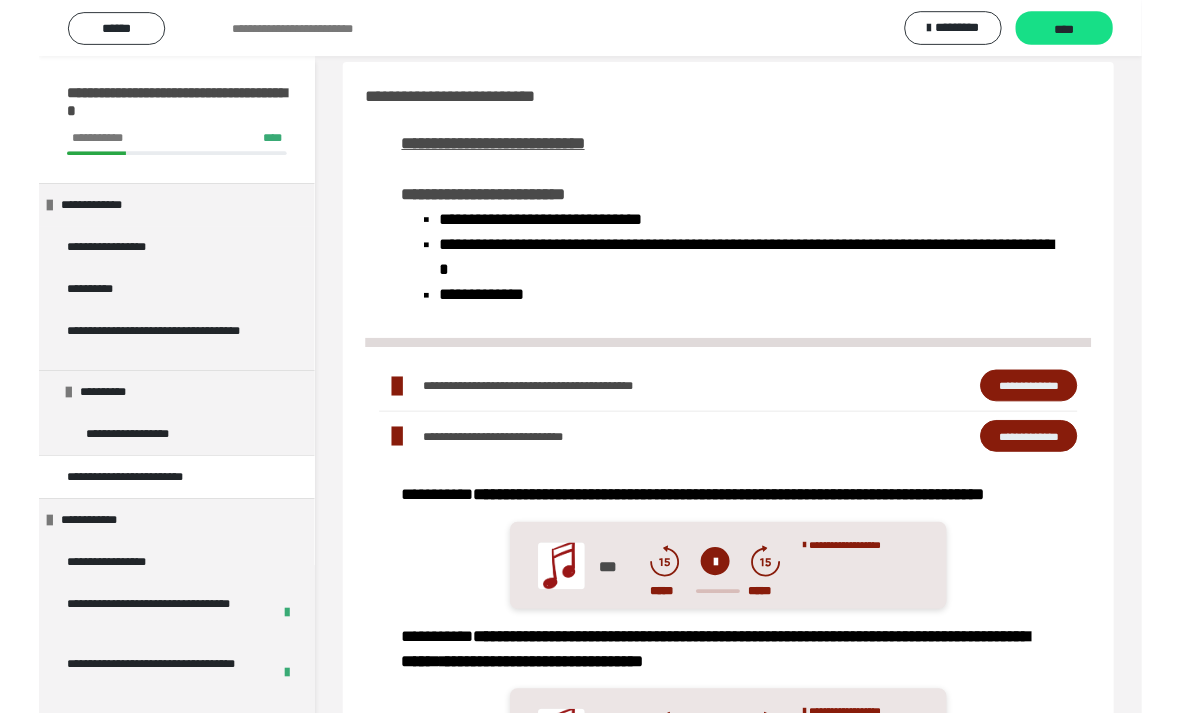 scroll, scrollTop: 1227, scrollLeft: 0, axis: vertical 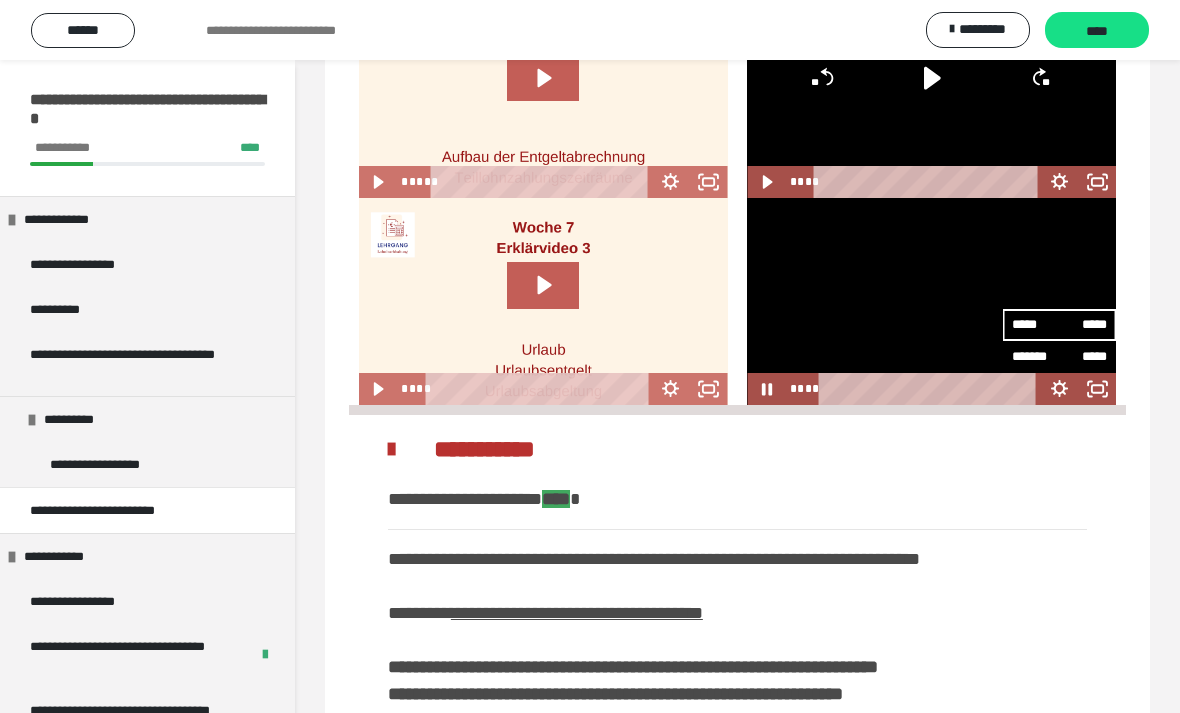 click 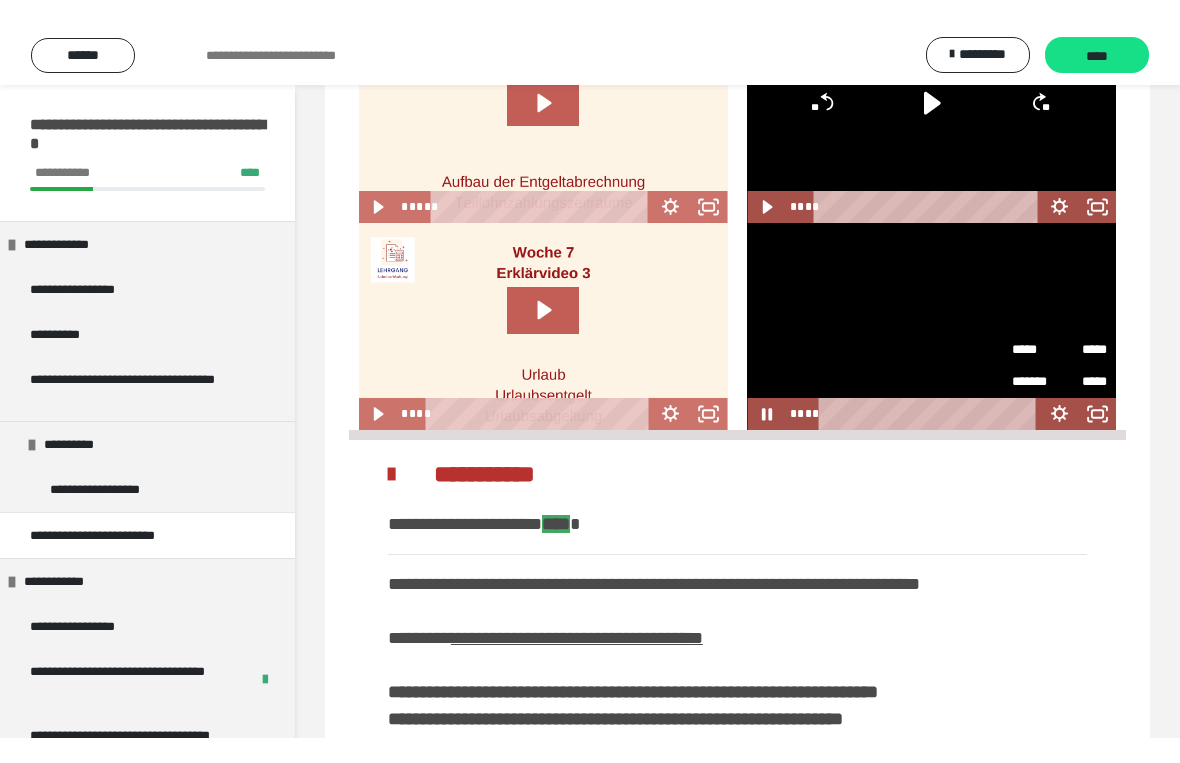 scroll, scrollTop: 24, scrollLeft: 0, axis: vertical 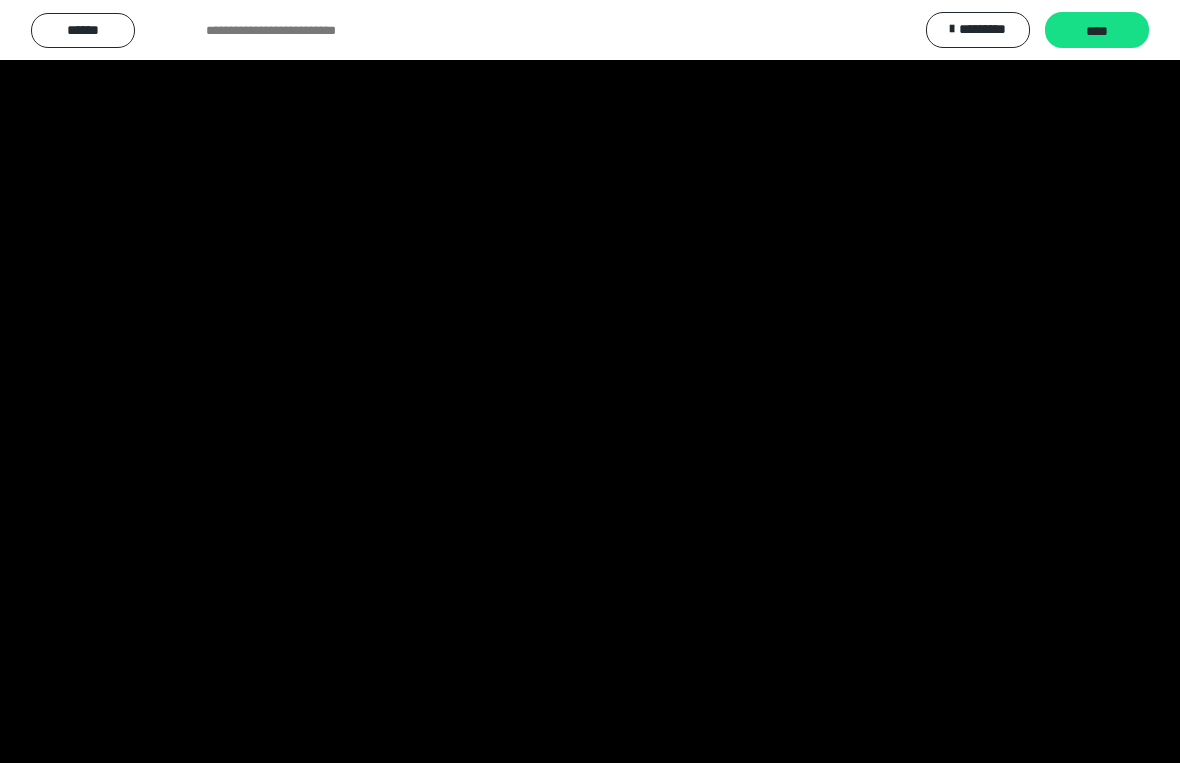 click at bounding box center [590, 381] 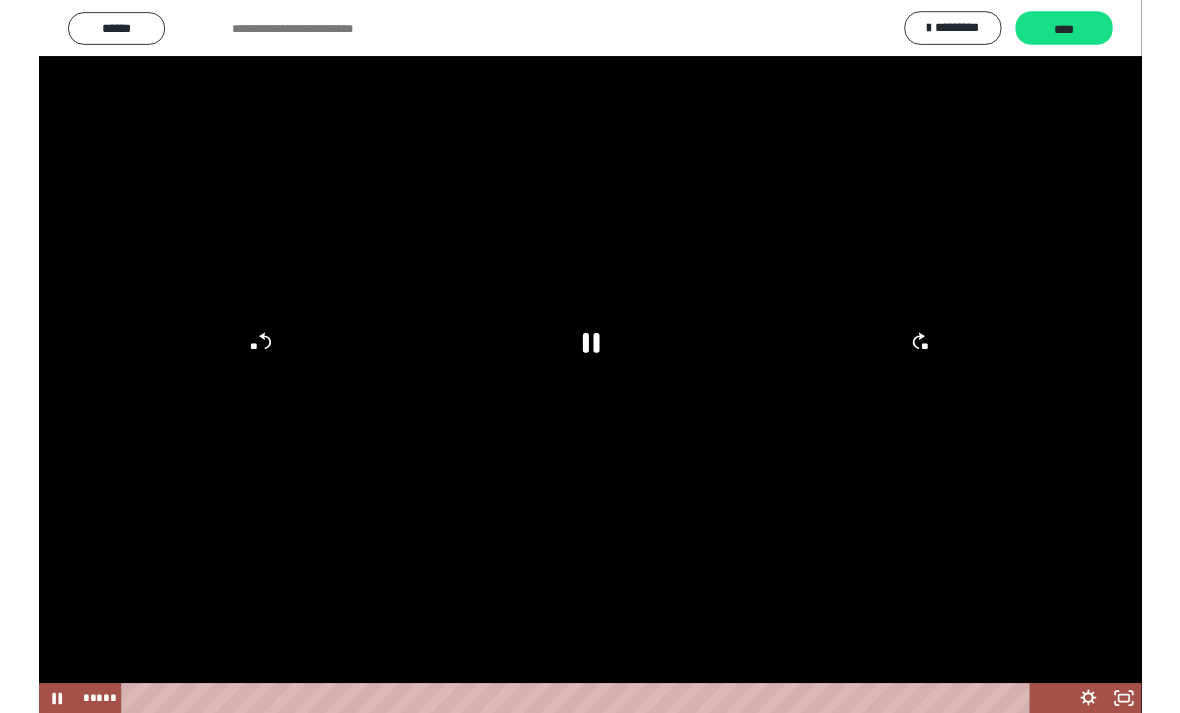 scroll, scrollTop: 1227, scrollLeft: 0, axis: vertical 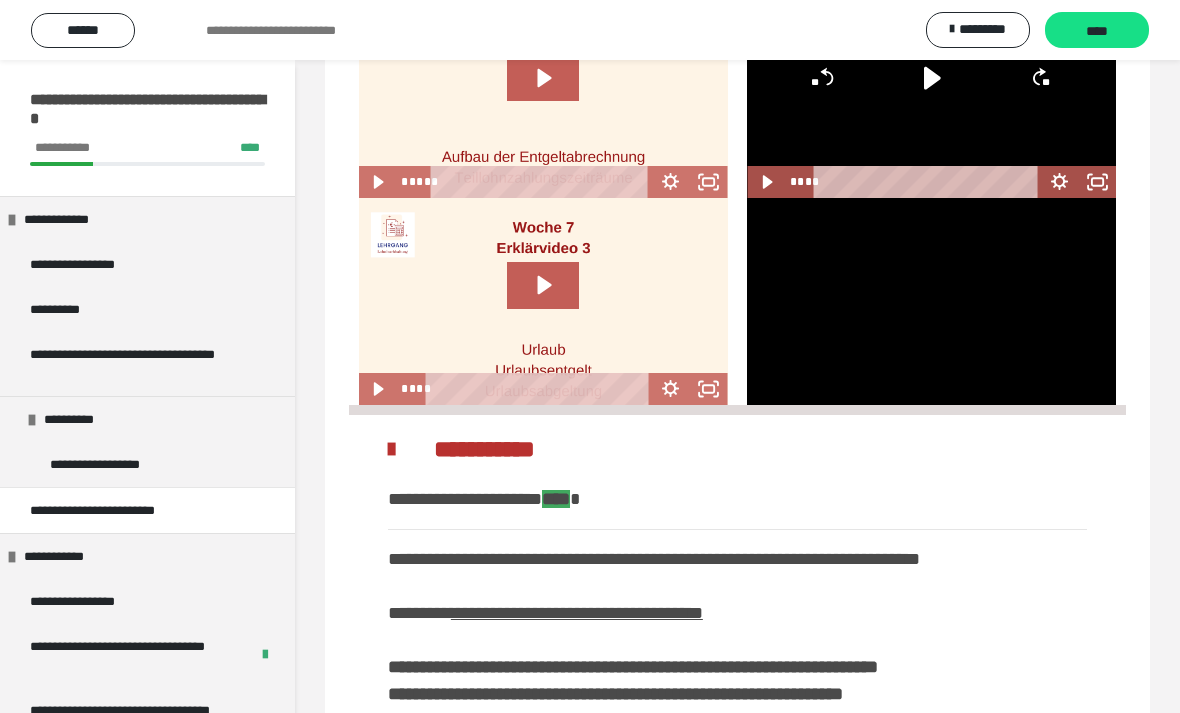click at bounding box center [931, 302] 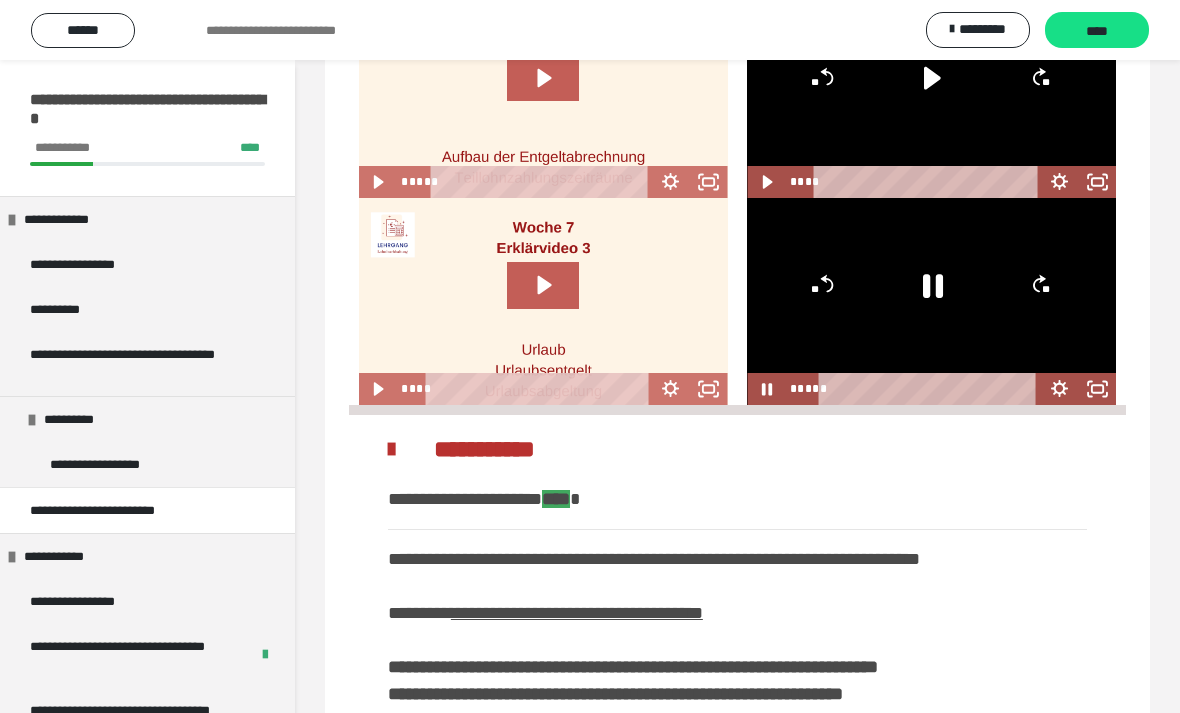 click 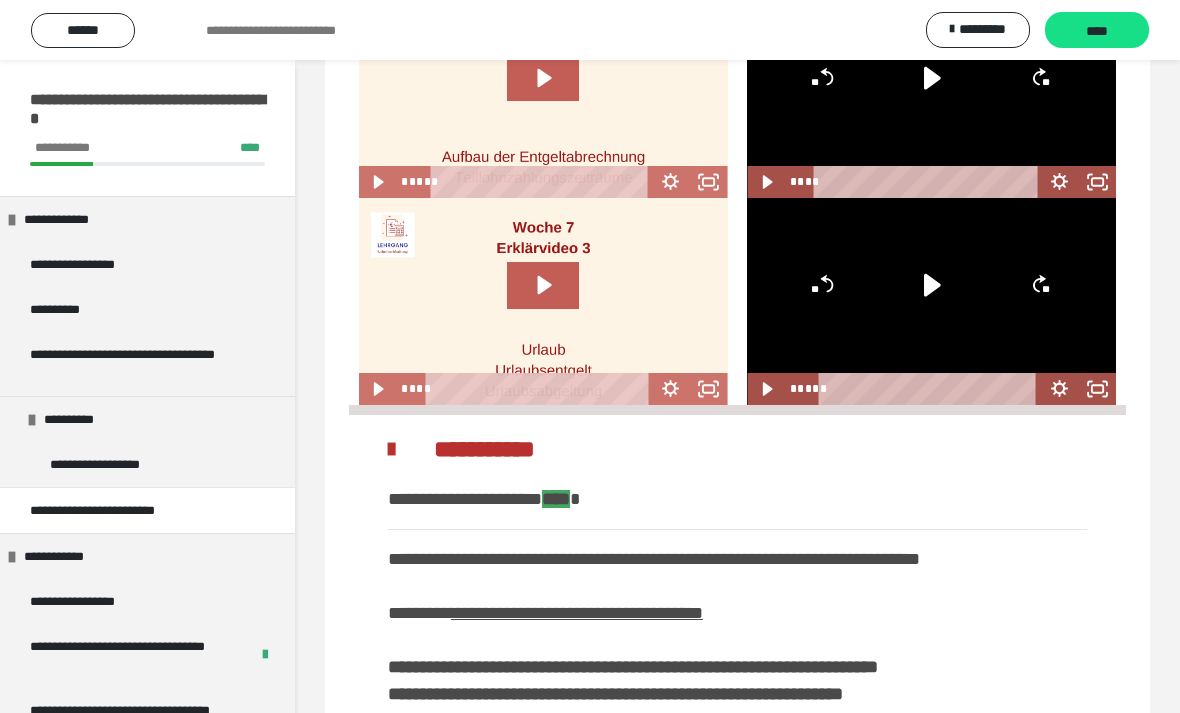 scroll, scrollTop: 1345, scrollLeft: 0, axis: vertical 